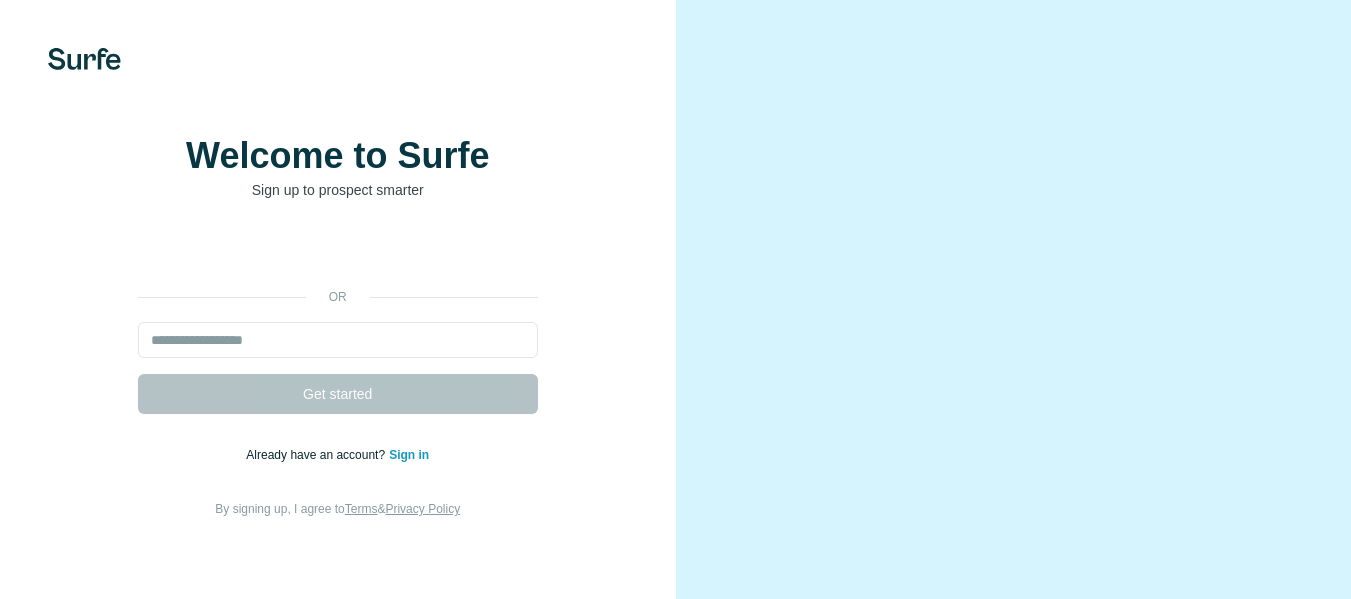 scroll, scrollTop: 0, scrollLeft: 0, axis: both 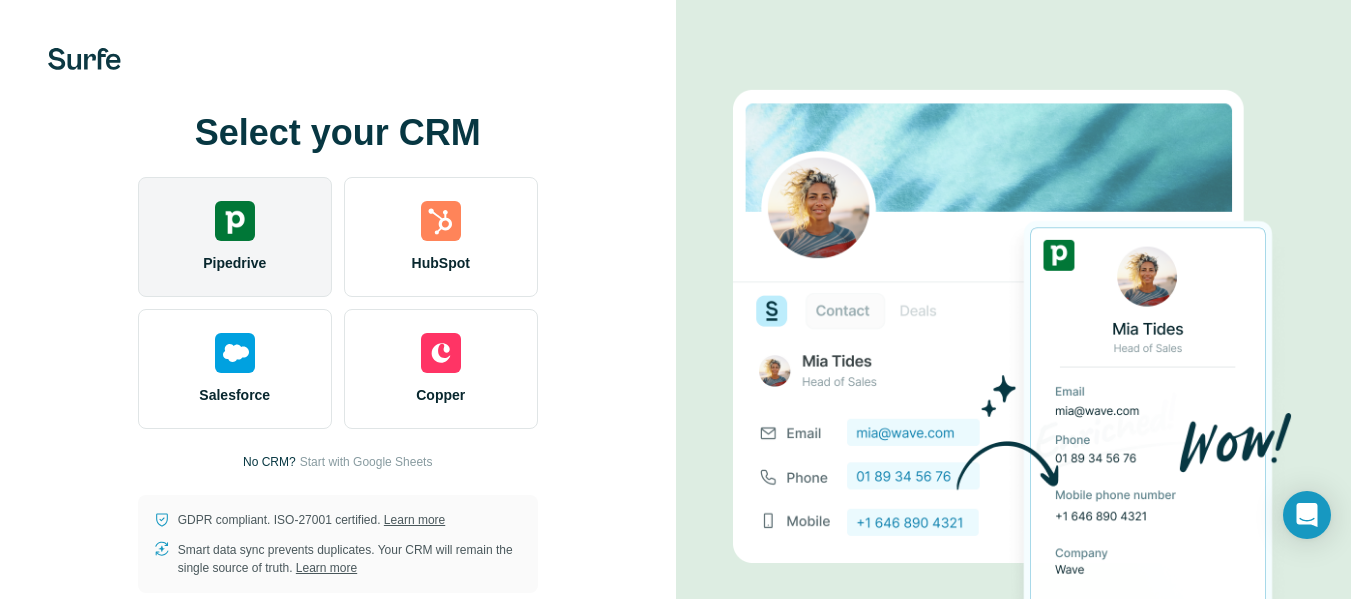 click at bounding box center [235, 221] 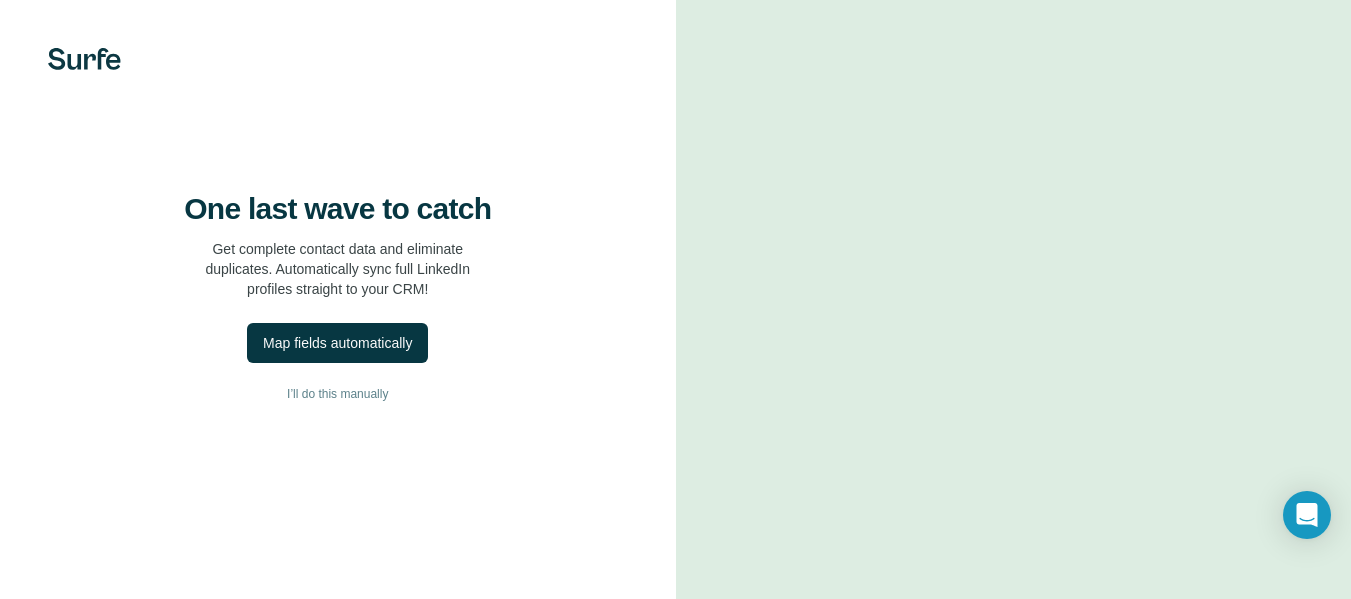 click on "One last wave to catch" at bounding box center [337, 209] 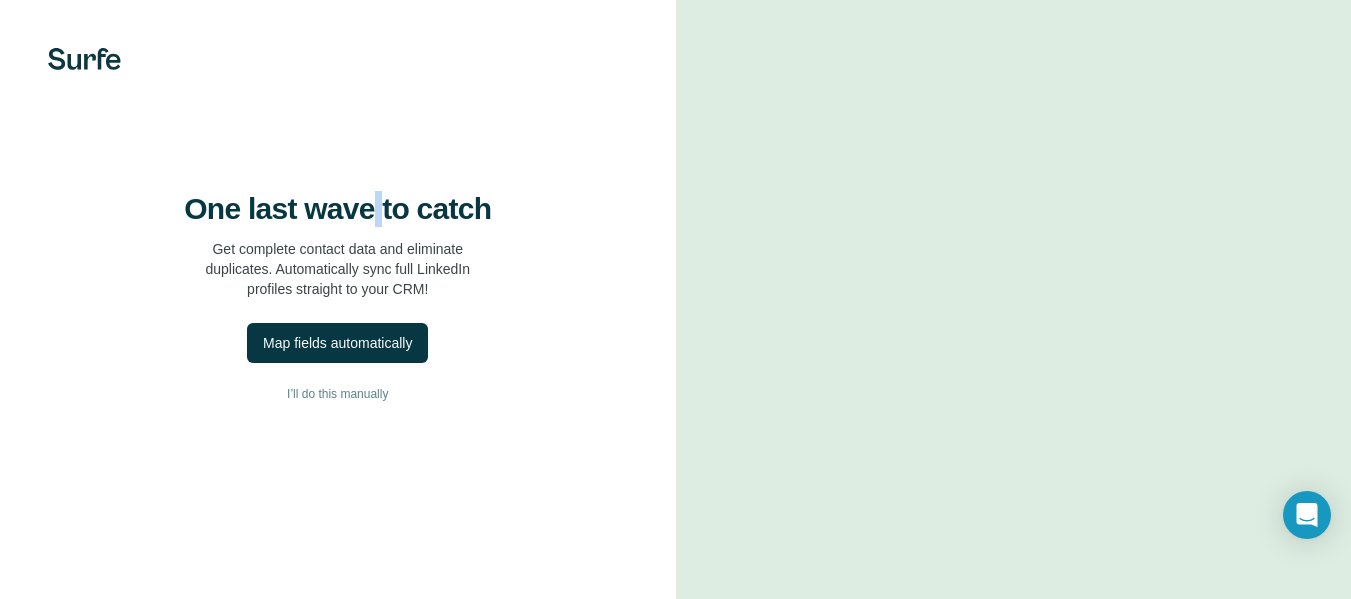 click on "One last wave to catch" at bounding box center (337, 209) 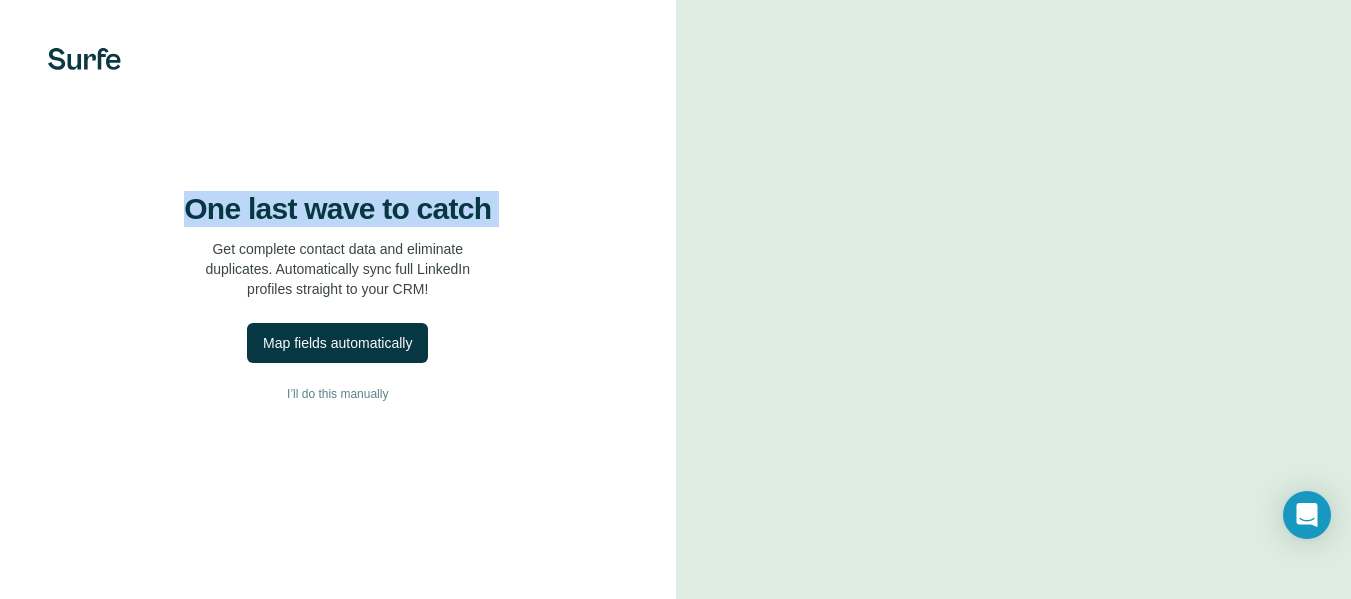 click on "One last wave to catch" at bounding box center [337, 209] 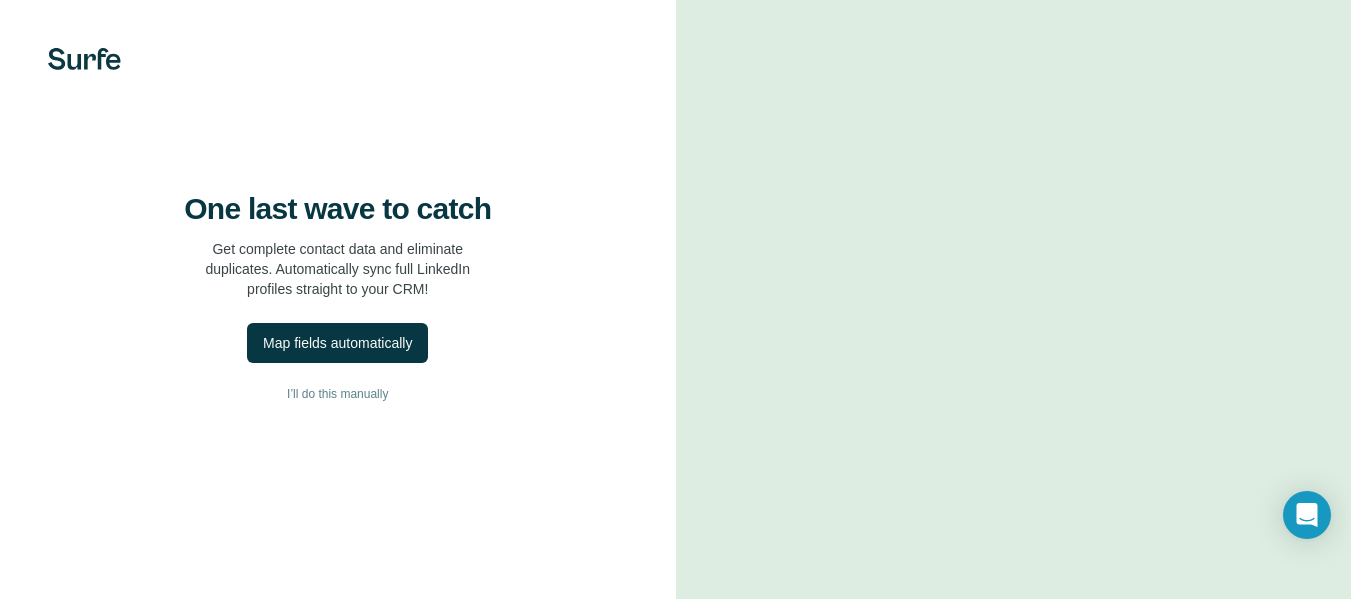 click on "One last wave to catch Get complete contact data and eliminate
duplicates. Automatically sync full LinkedIn
profiles straight to your CRM!" at bounding box center [338, 245] 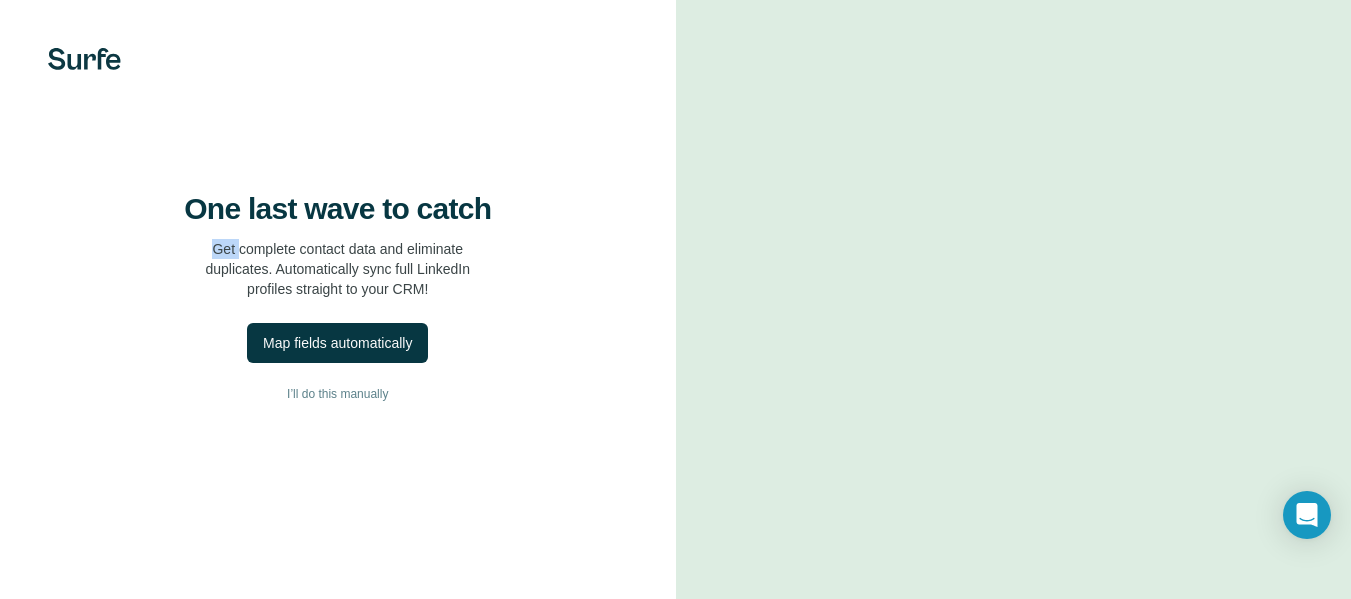 click on "Get complete contact data and eliminate
duplicates. Automatically sync full LinkedIn
profiles straight to your CRM!" at bounding box center (337, 269) 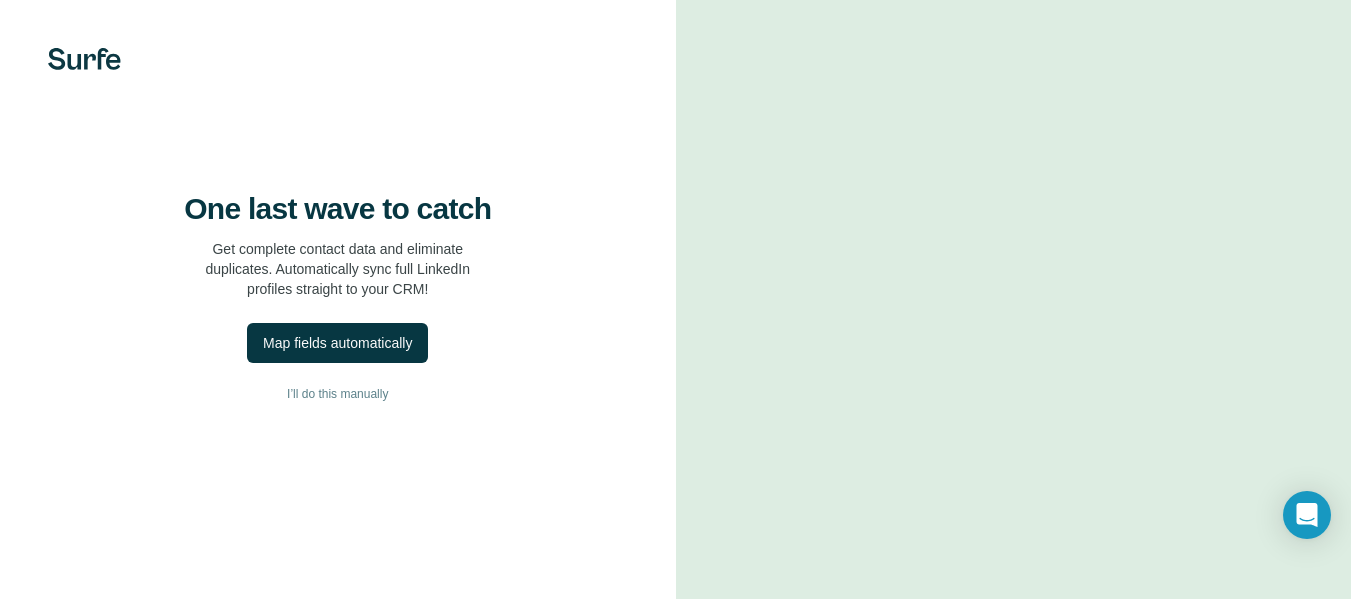 click on "Get complete contact data and eliminate
duplicates. Automatically sync full LinkedIn
profiles straight to your CRM!" at bounding box center [337, 269] 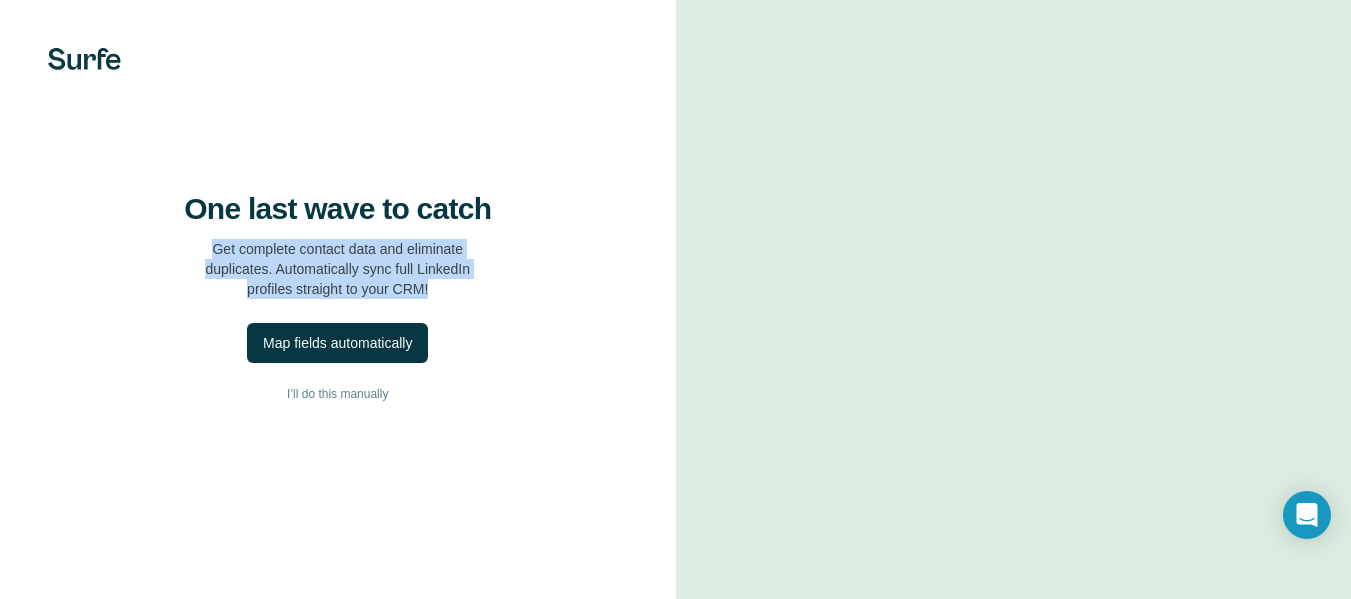 drag, startPoint x: 200, startPoint y: 310, endPoint x: 492, endPoint y: 349, distance: 294.59293 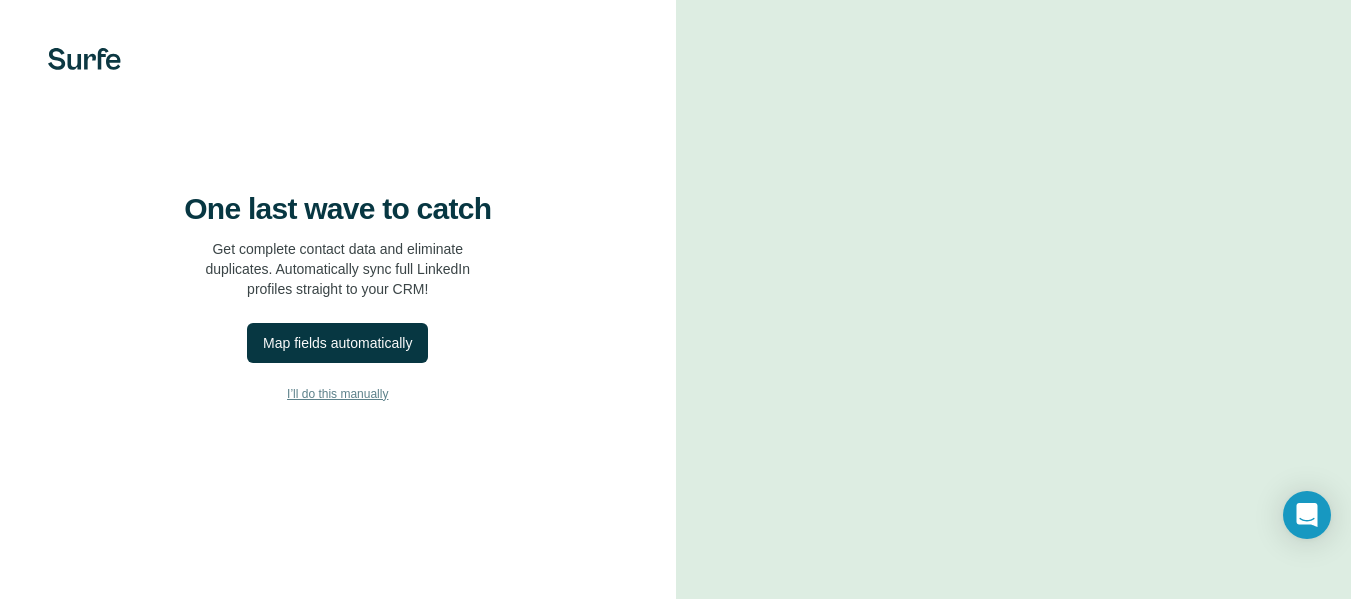 click on "I’ll do this manually" at bounding box center (337, 394) 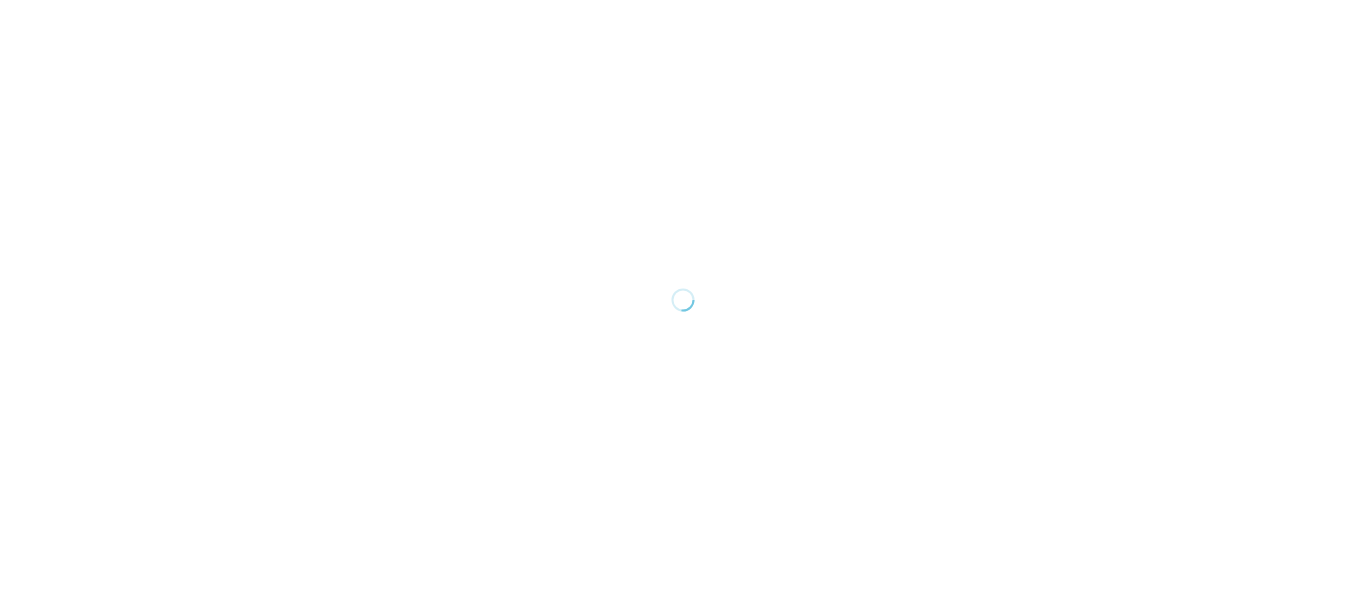 scroll, scrollTop: 0, scrollLeft: 0, axis: both 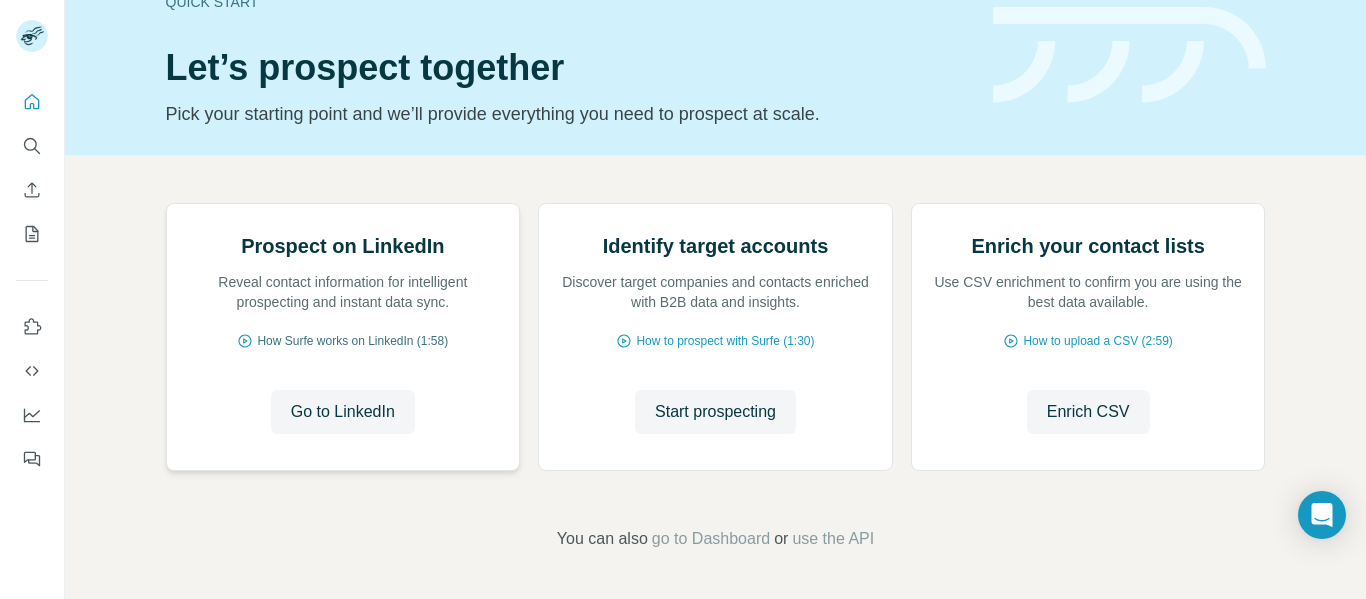 click on "How Surfe works on LinkedIn (1:58)" at bounding box center (352, 341) 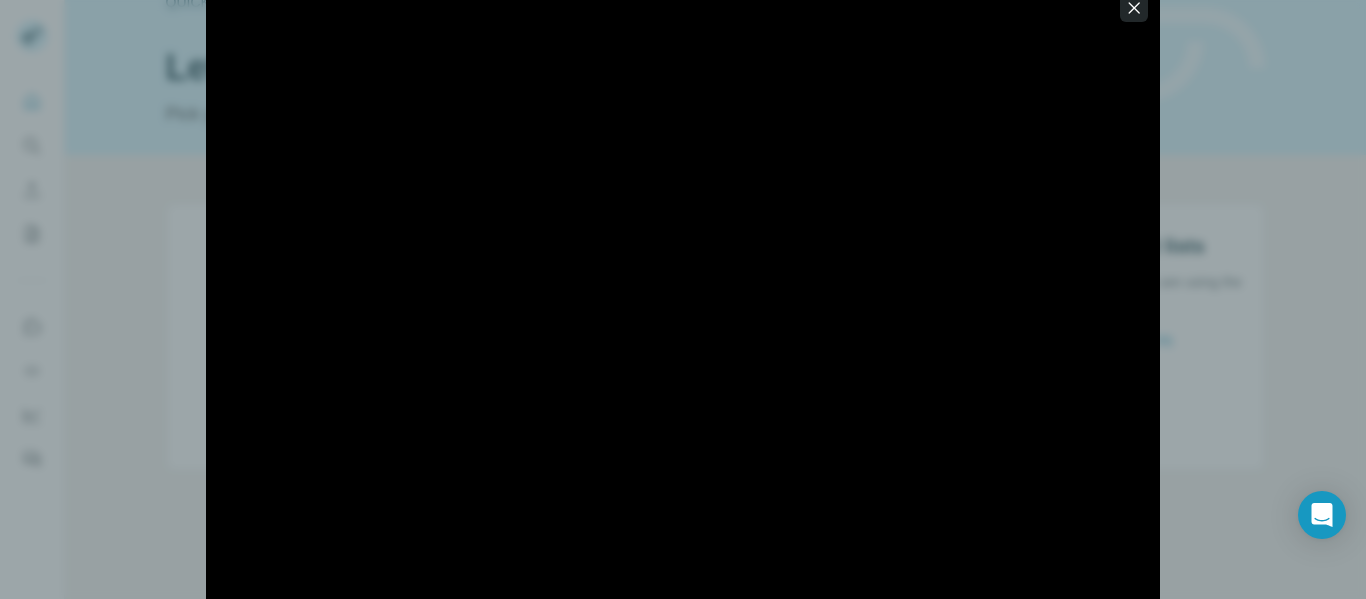 click 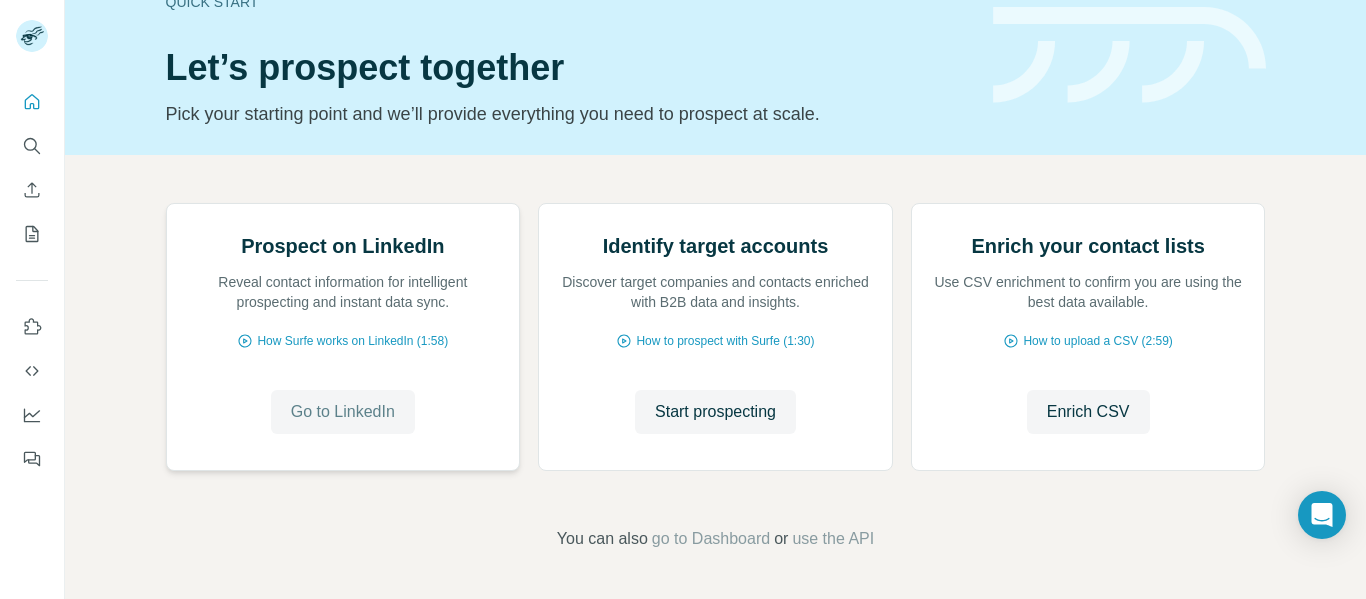 click on "Go to LinkedIn" at bounding box center (343, 412) 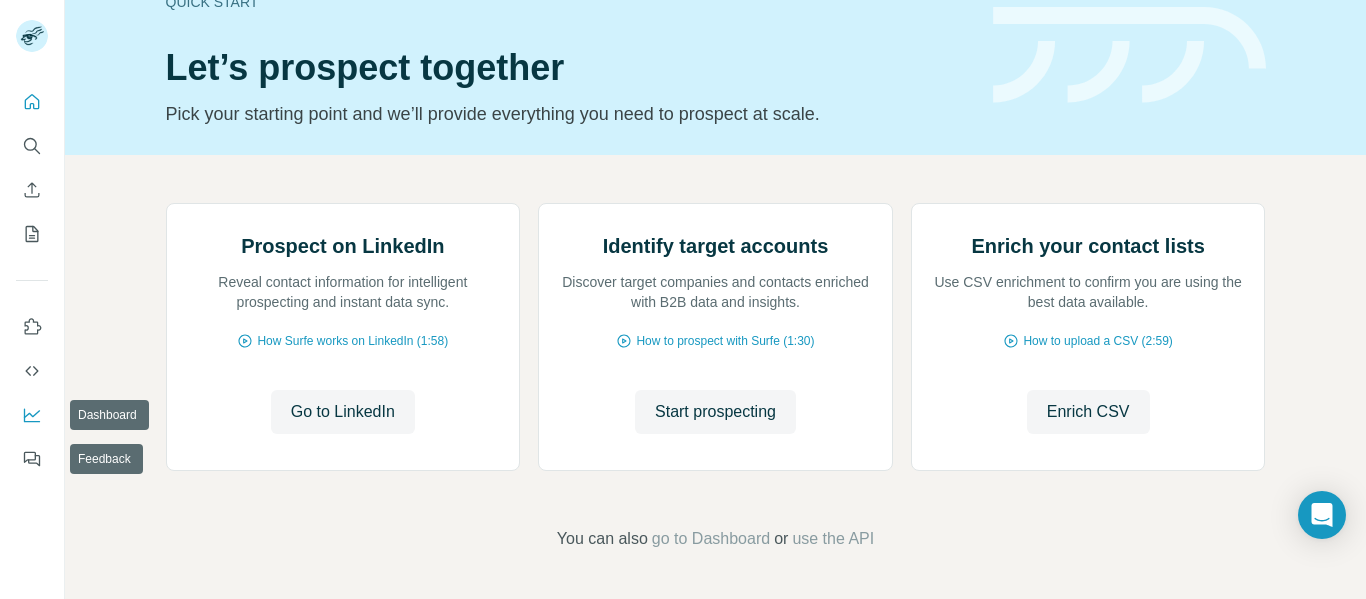 click 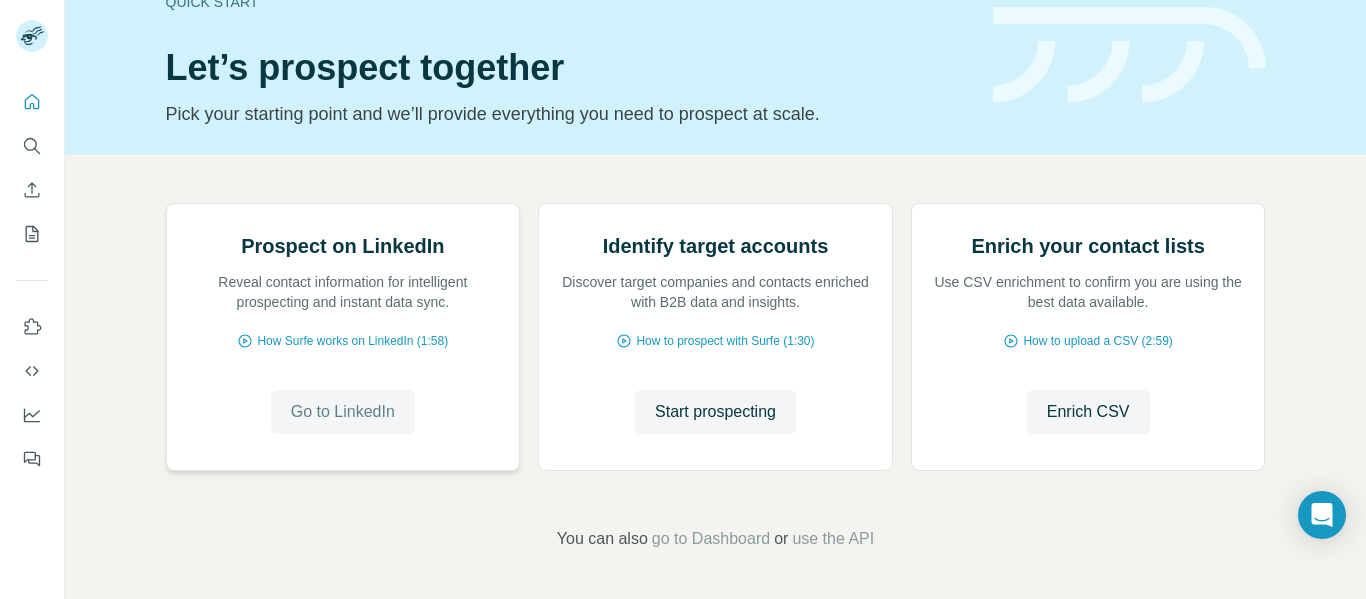 click on "Go to LinkedIn" at bounding box center [343, 412] 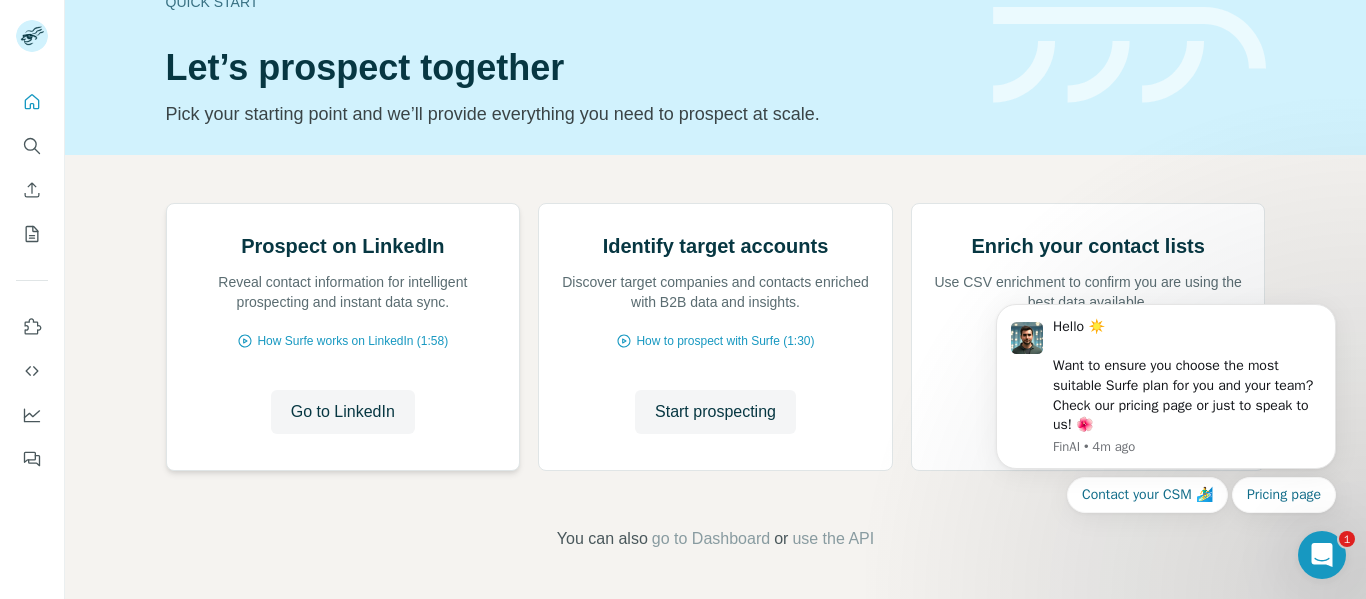 scroll, scrollTop: 0, scrollLeft: 0, axis: both 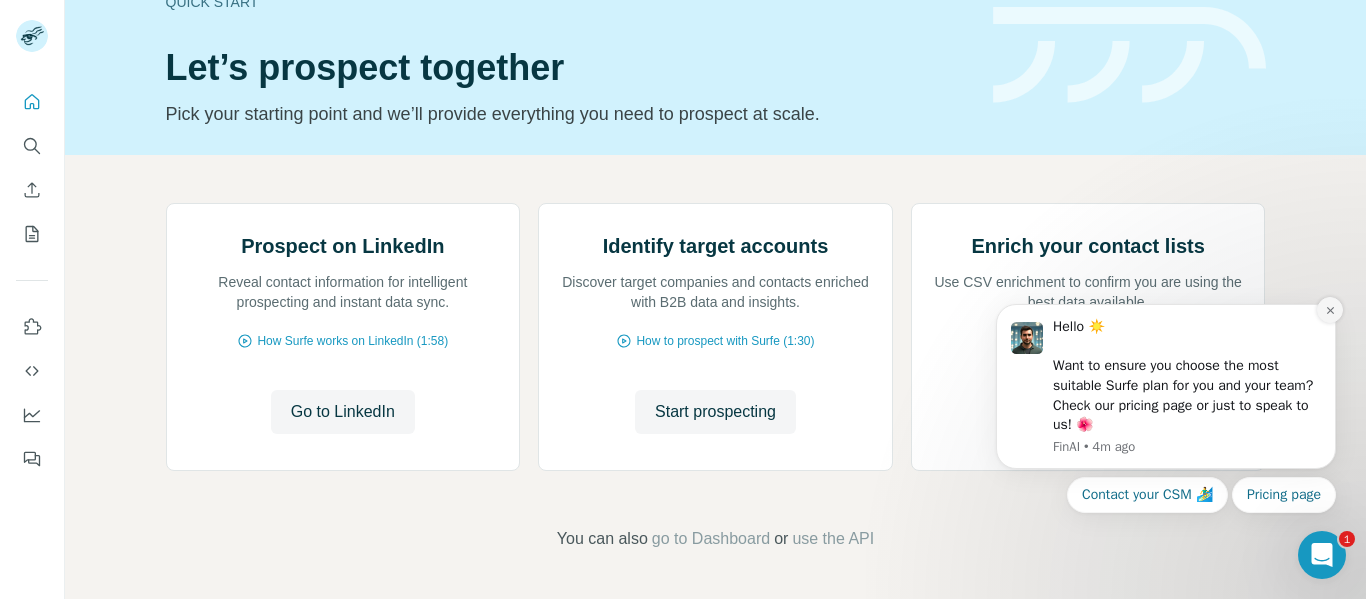 click 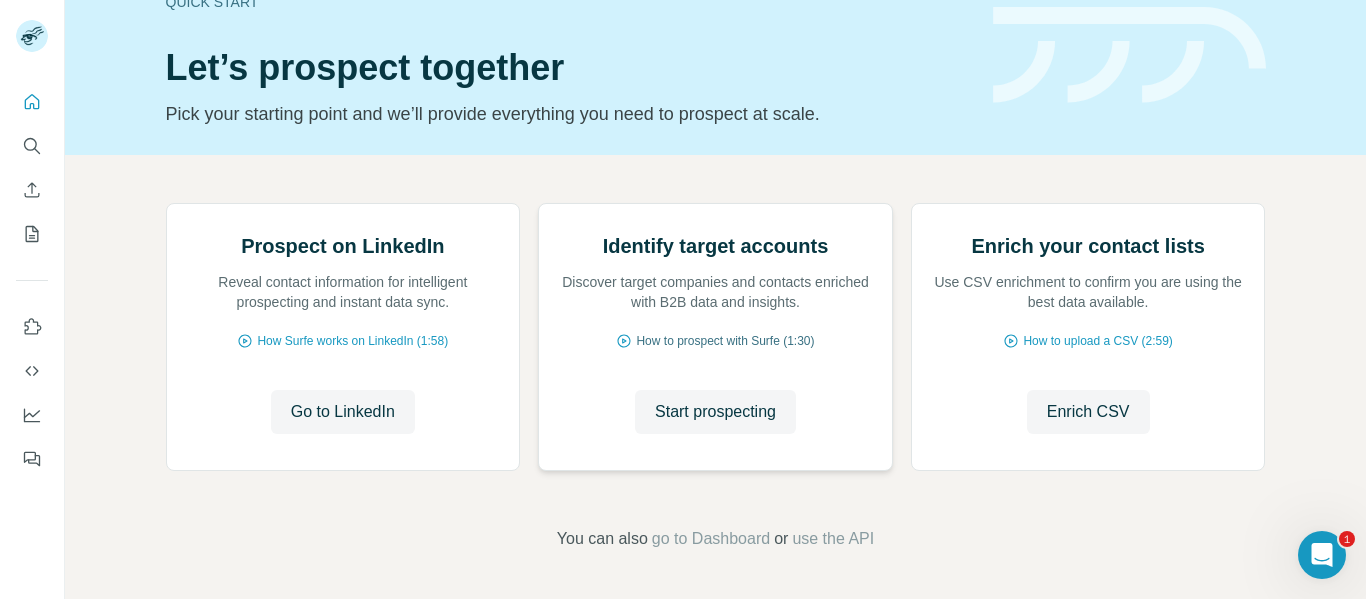 click on "How to prospect with Surfe (1:30)" at bounding box center (725, 341) 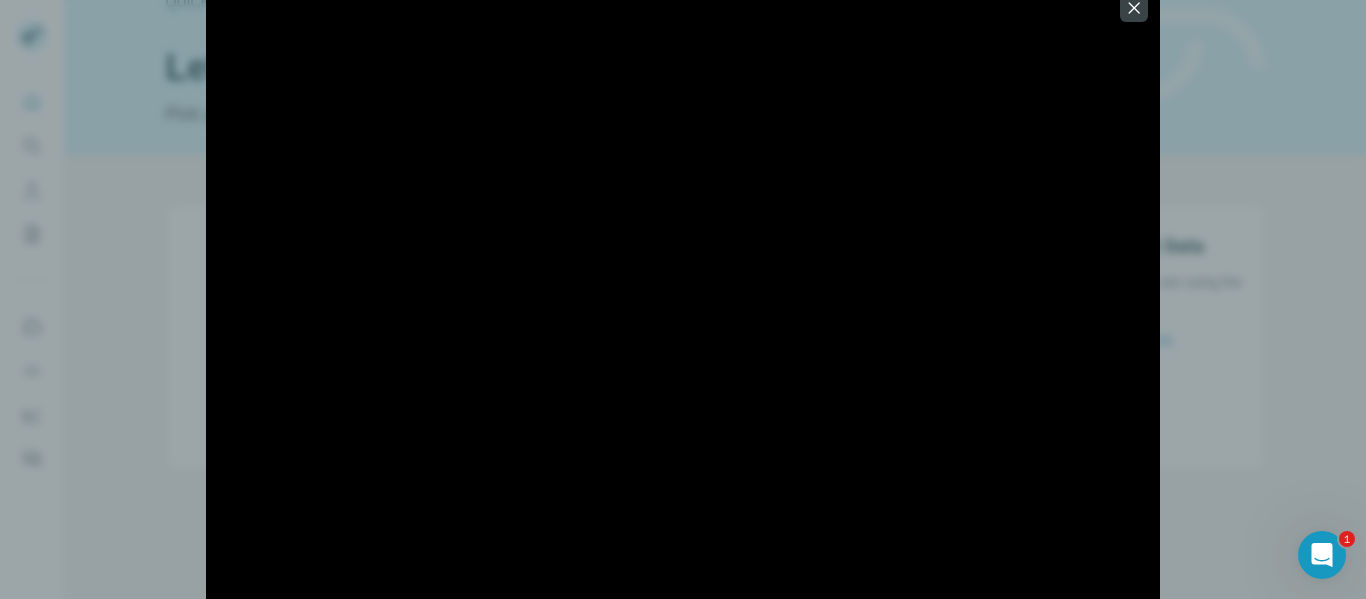 drag, startPoint x: 1131, startPoint y: 9, endPoint x: 829, endPoint y: 170, distance: 342.2353 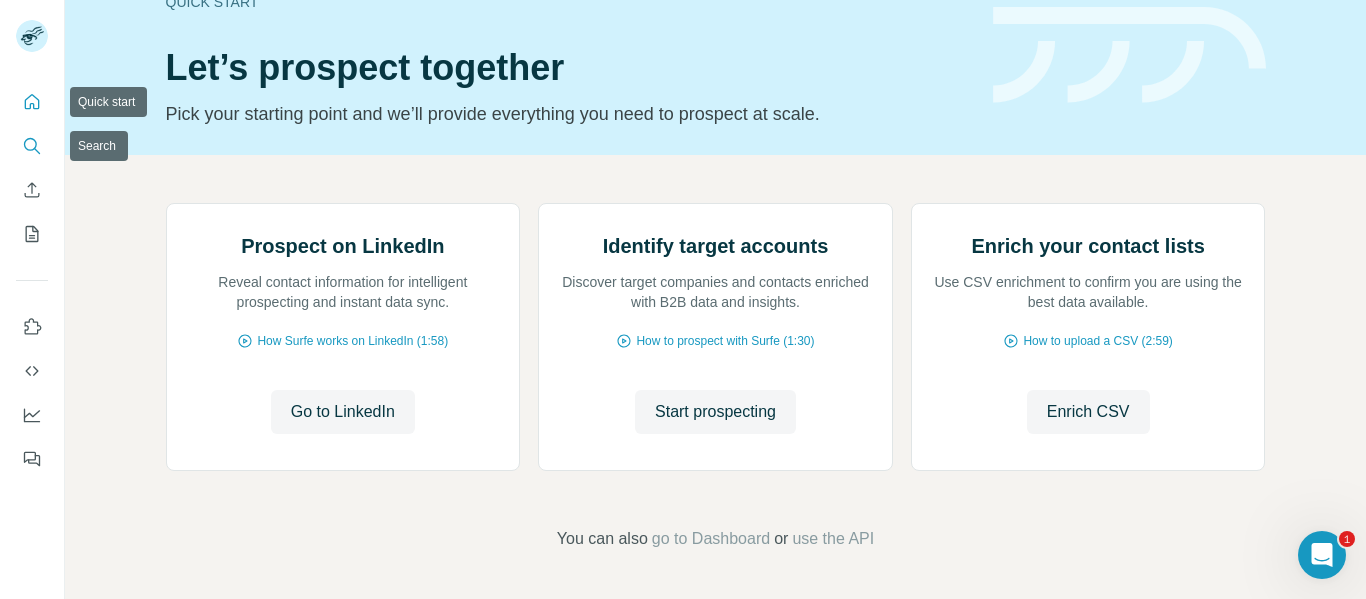 click 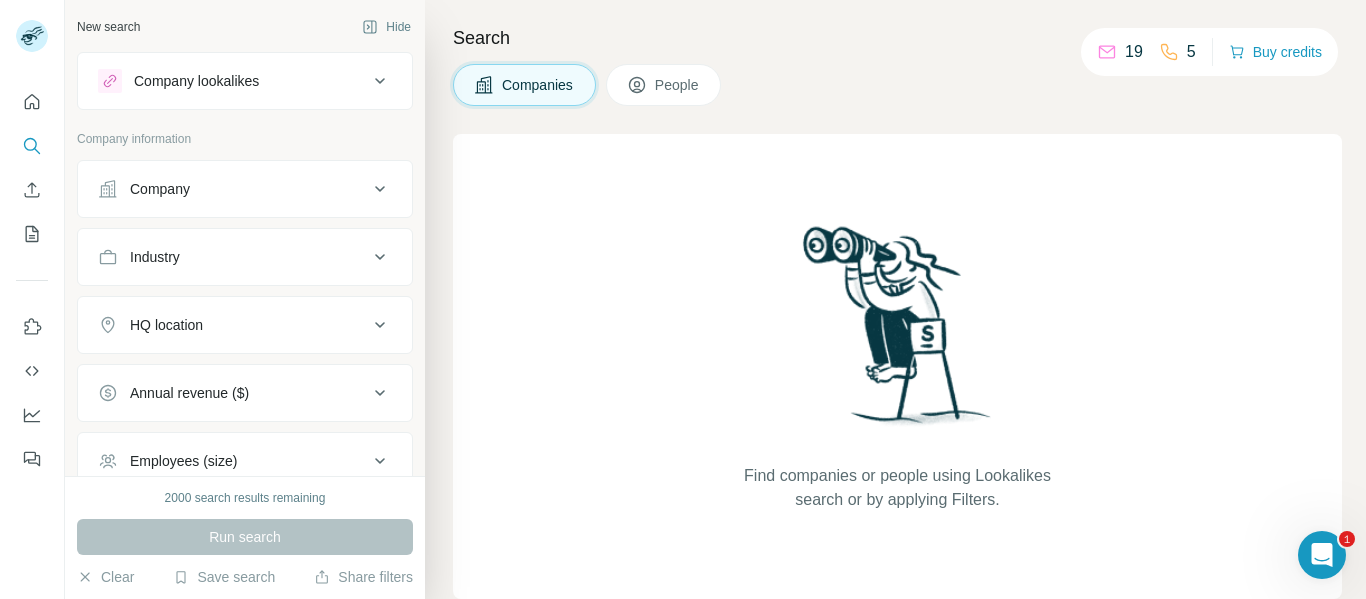 click 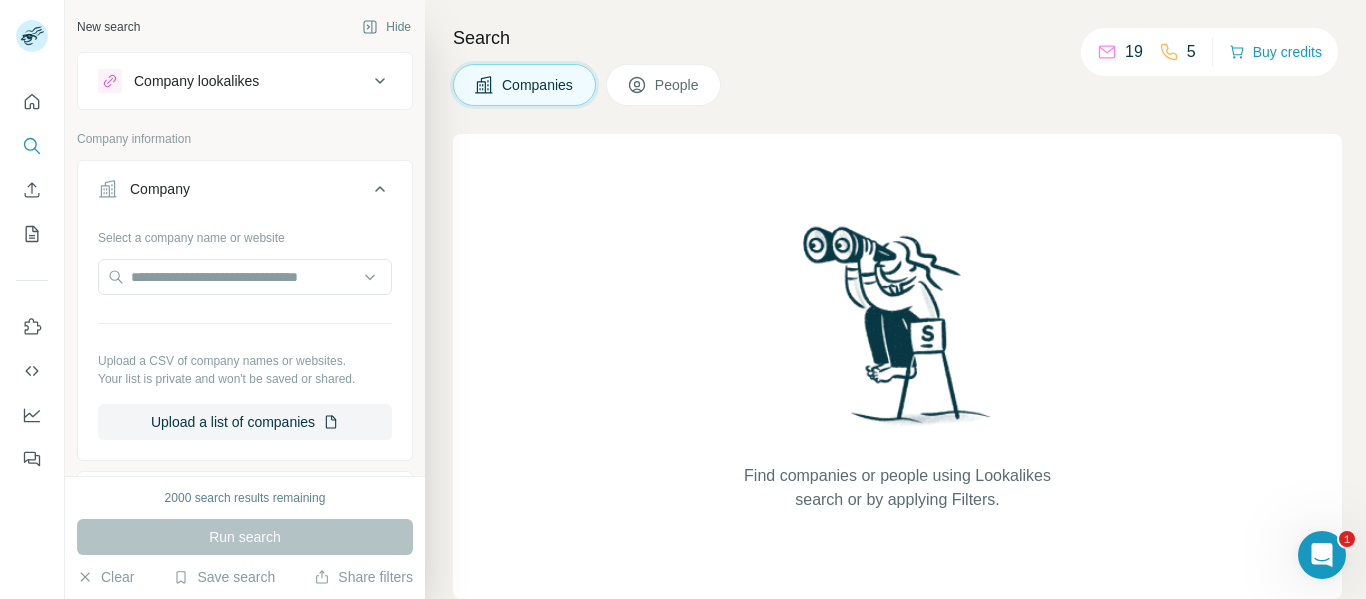 click 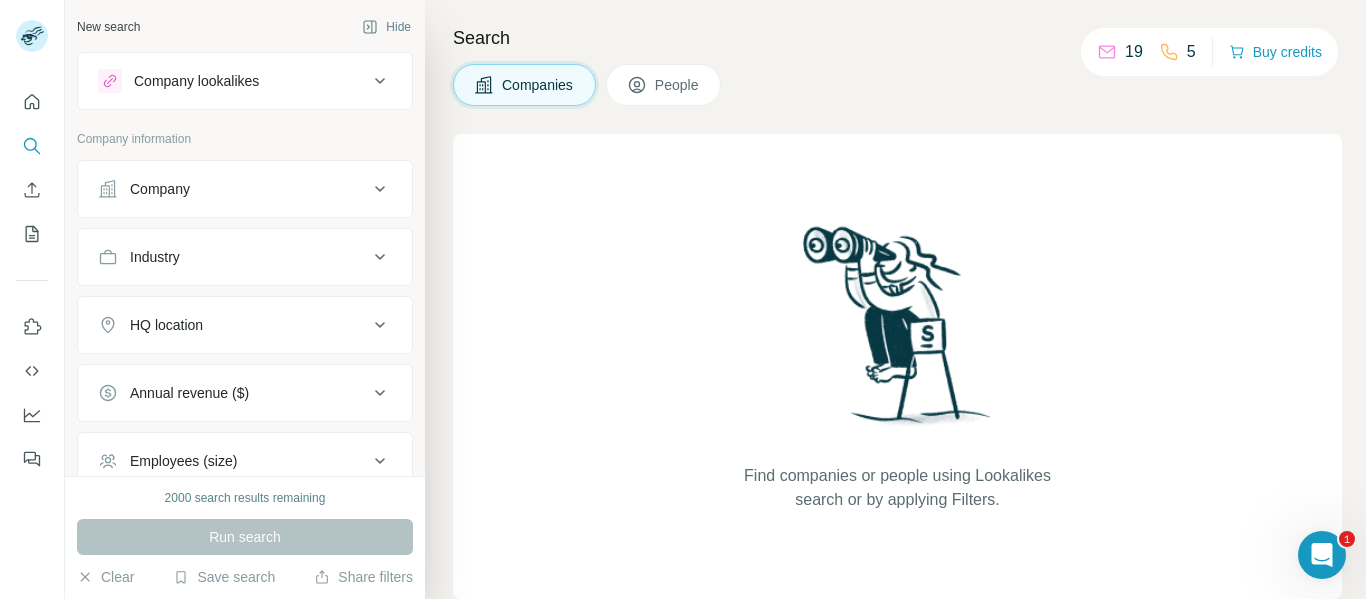 click 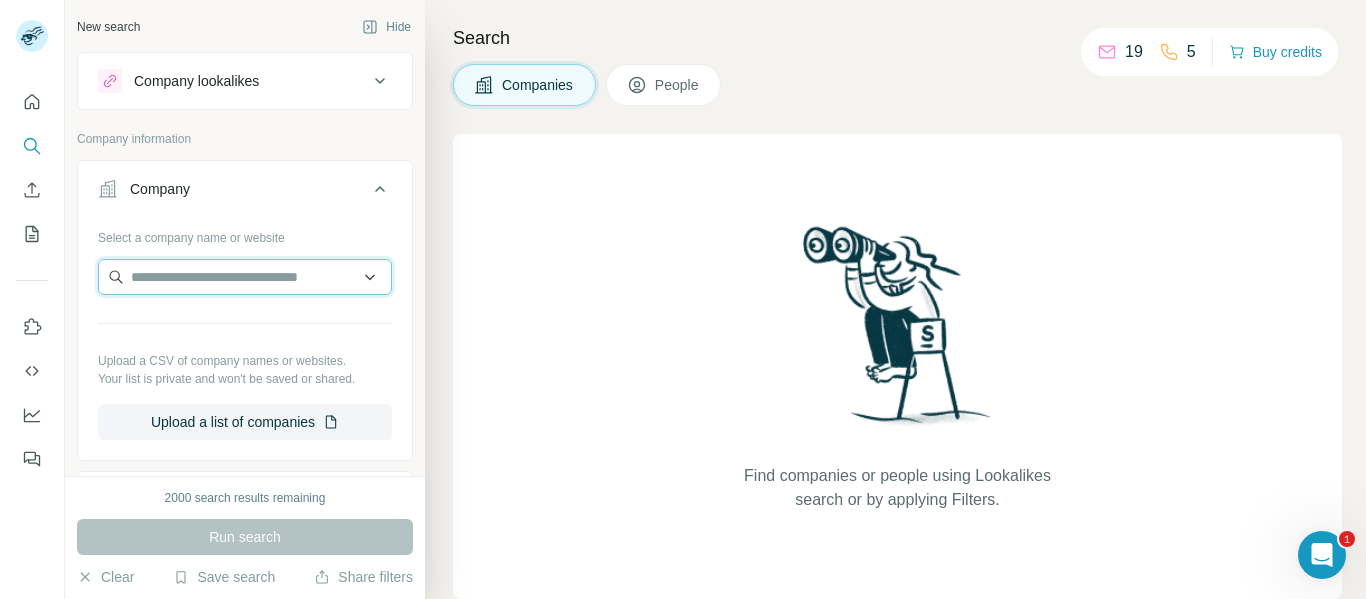 click at bounding box center [245, 277] 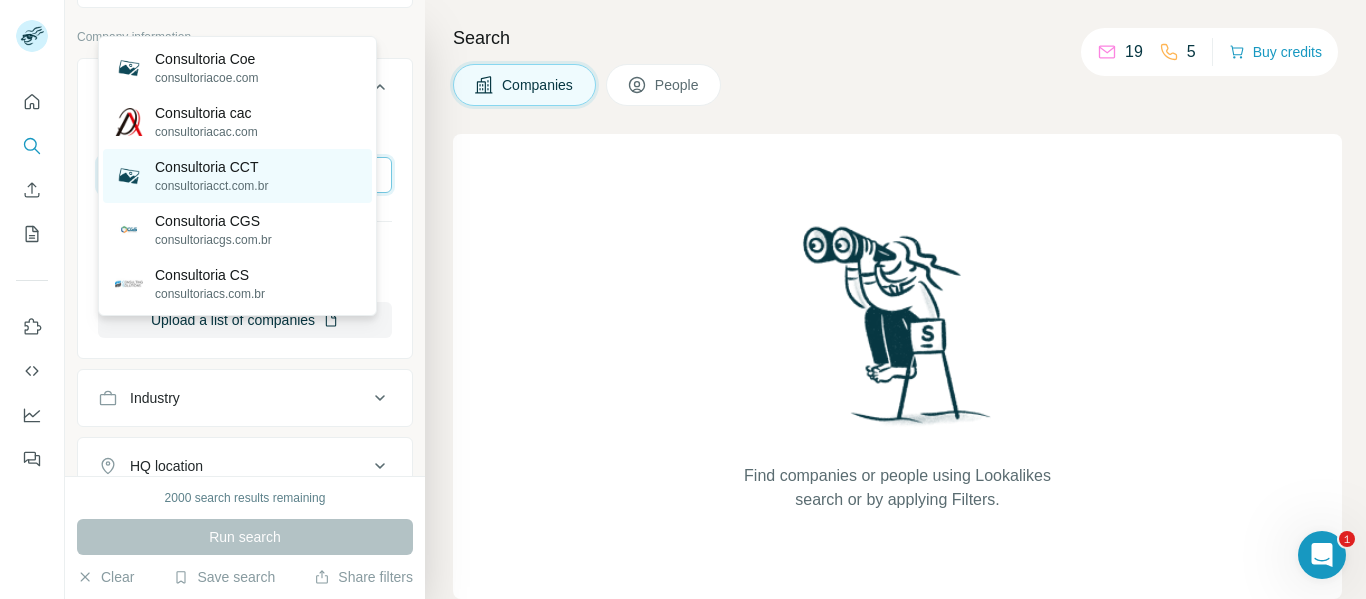 scroll, scrollTop: 100, scrollLeft: 0, axis: vertical 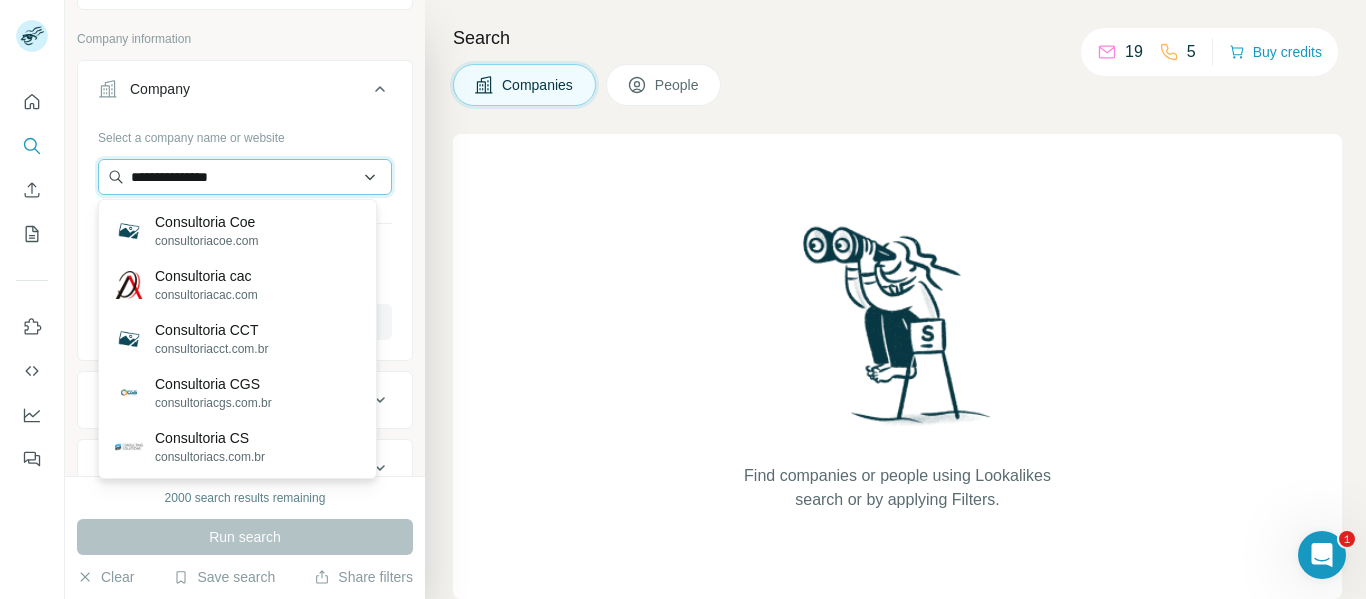drag, startPoint x: 244, startPoint y: 178, endPoint x: 107, endPoint y: 167, distance: 137.4409 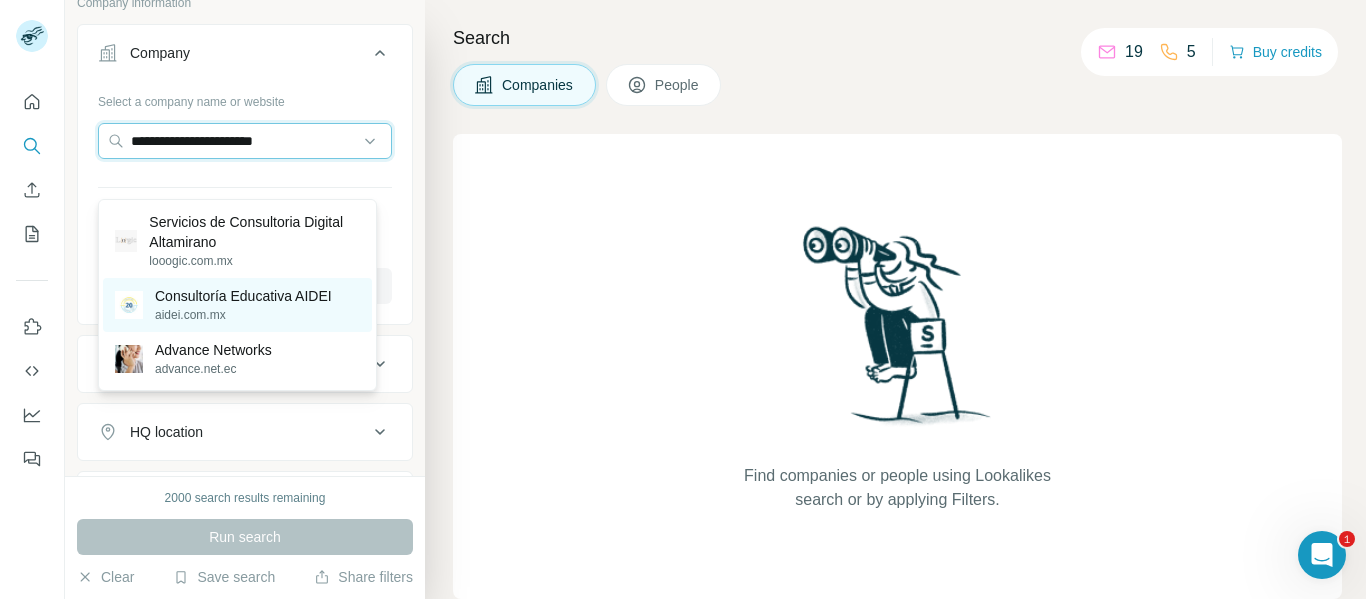 scroll, scrollTop: 100, scrollLeft: 0, axis: vertical 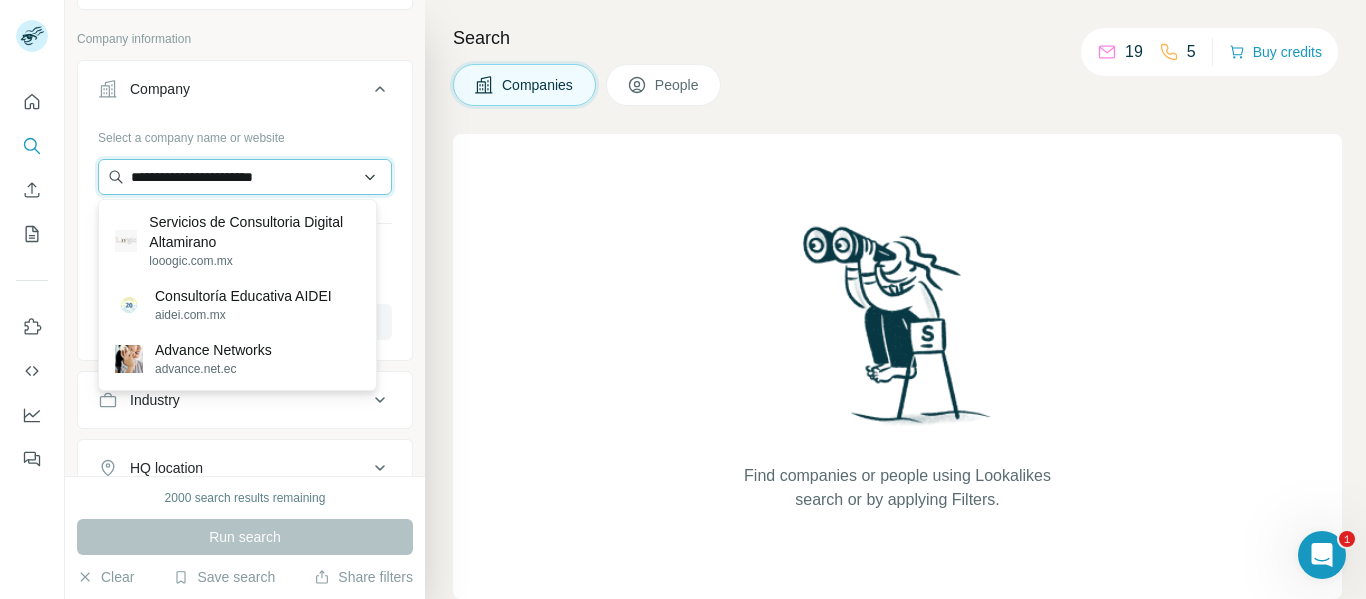 drag, startPoint x: 310, startPoint y: 175, endPoint x: 276, endPoint y: 173, distance: 34.058773 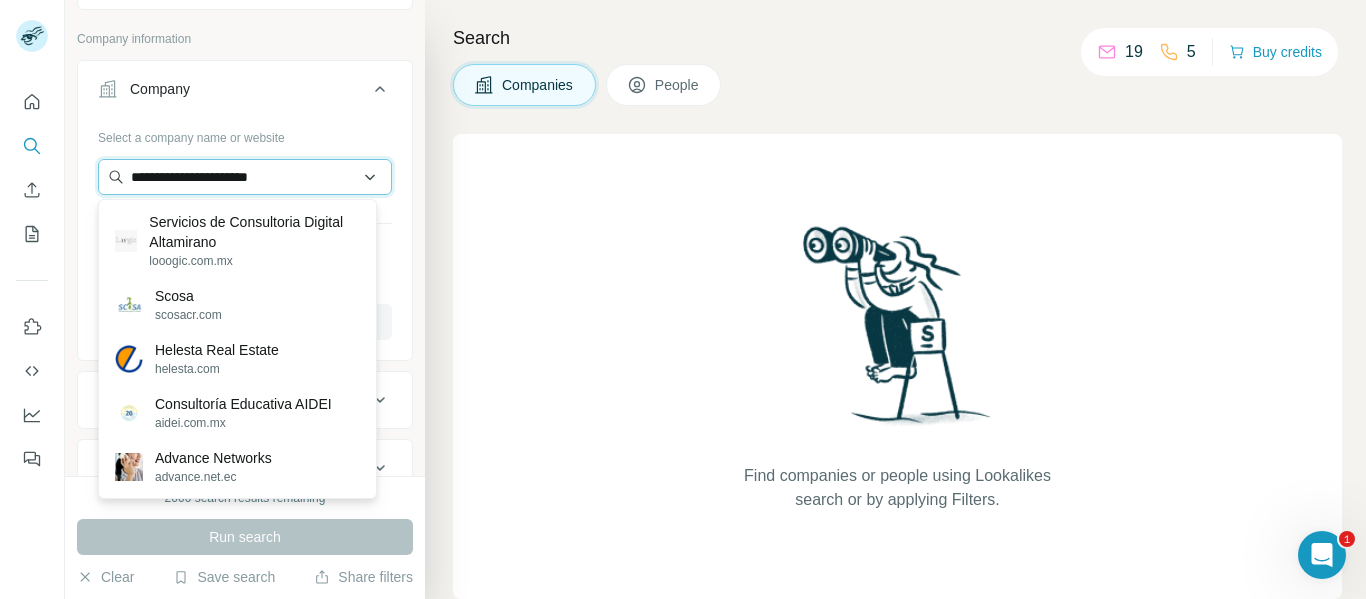 type on "**********" 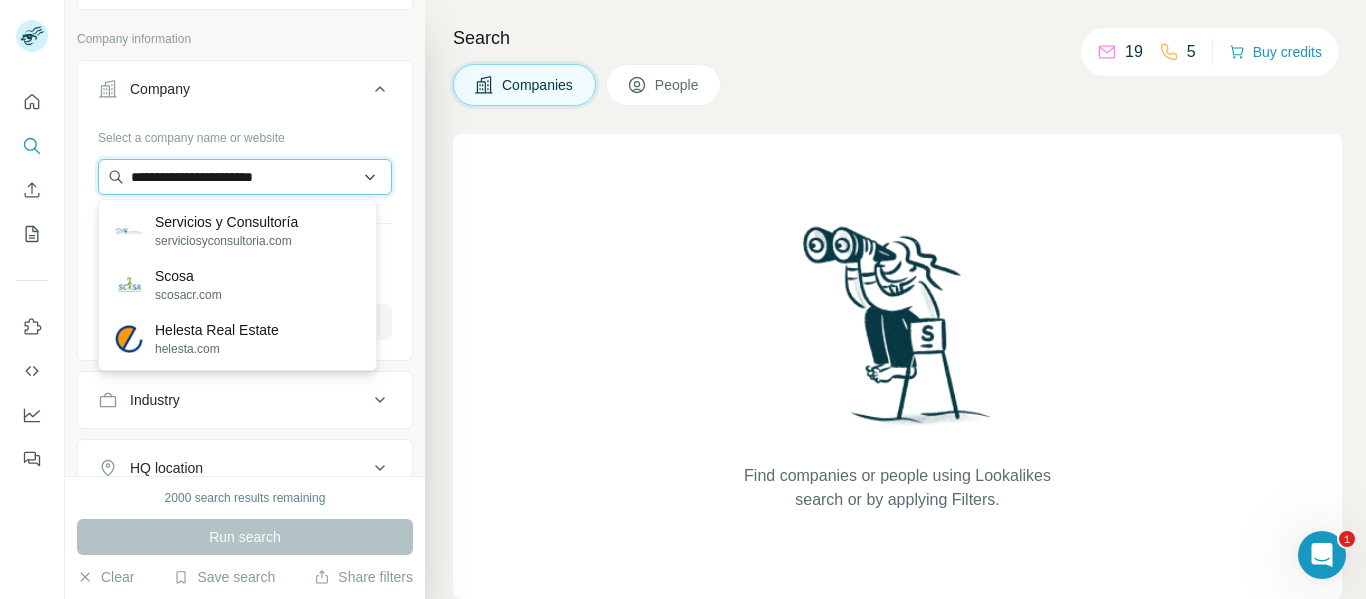 click on "**********" at bounding box center [245, 177] 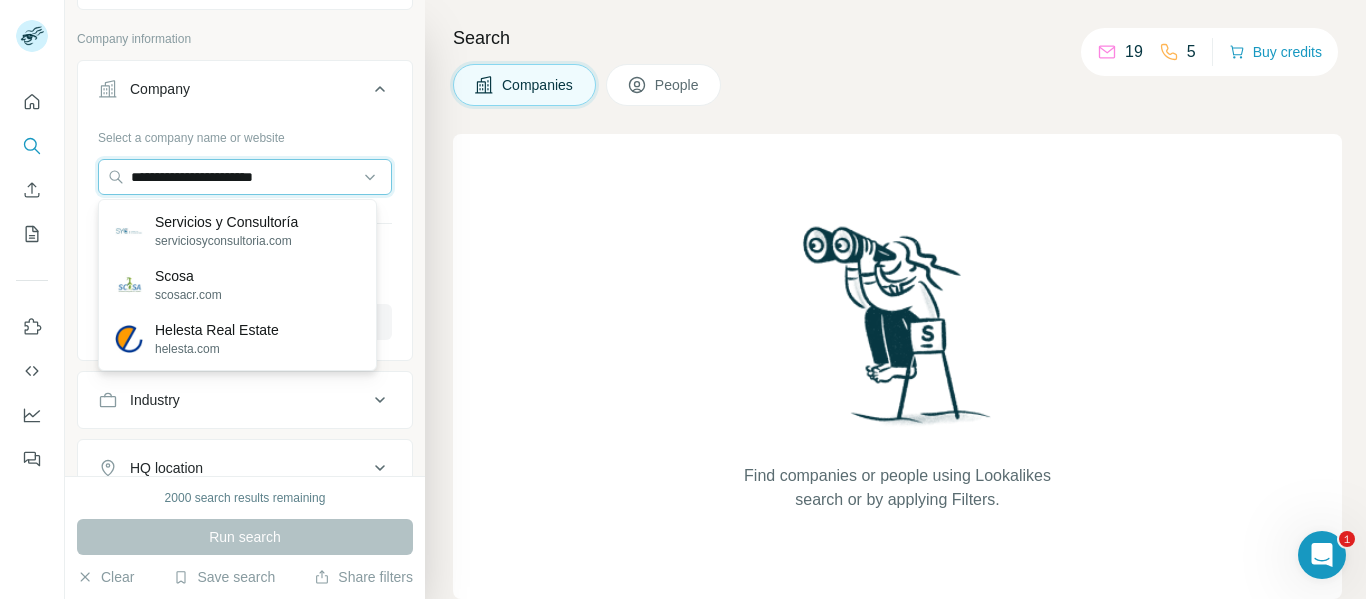drag, startPoint x: 314, startPoint y: 178, endPoint x: 113, endPoint y: 156, distance: 202.2004 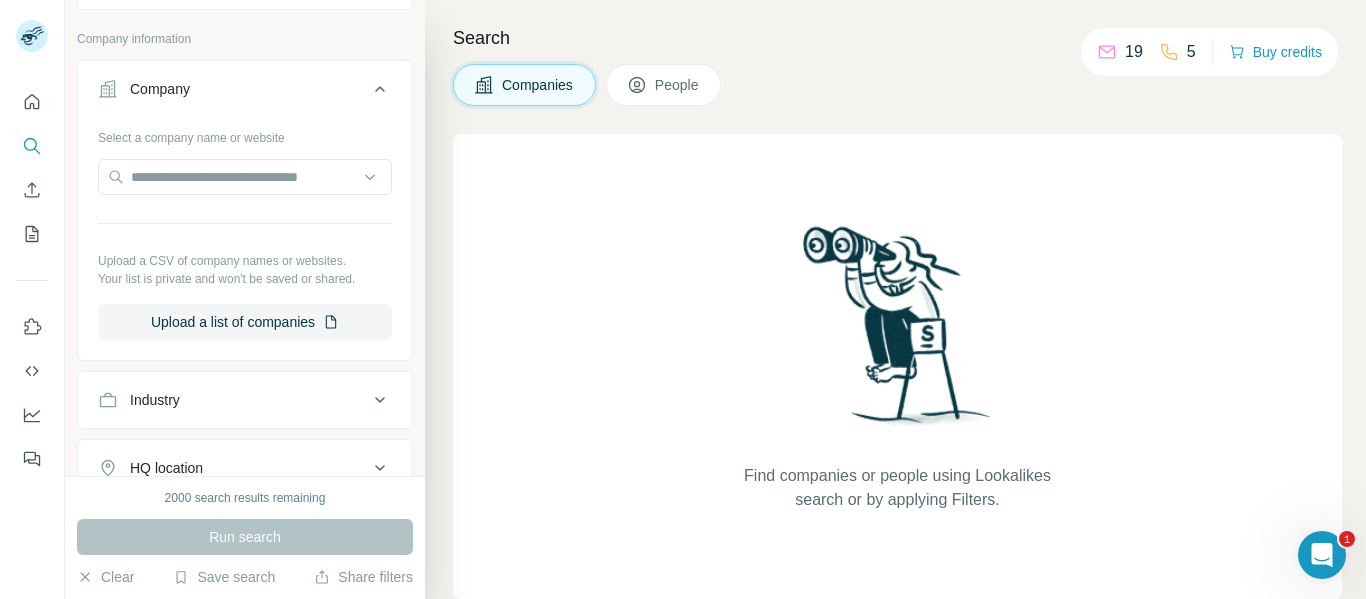 click on "Select a company name or website" at bounding box center [245, 134] 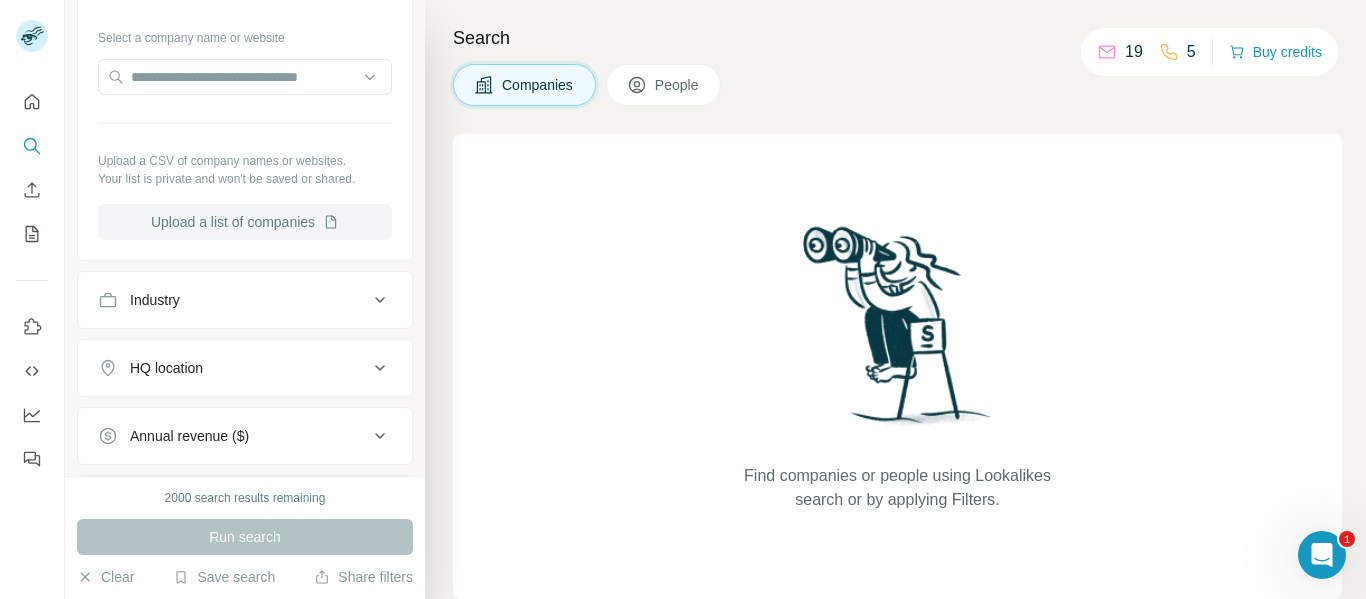 scroll, scrollTop: 0, scrollLeft: 0, axis: both 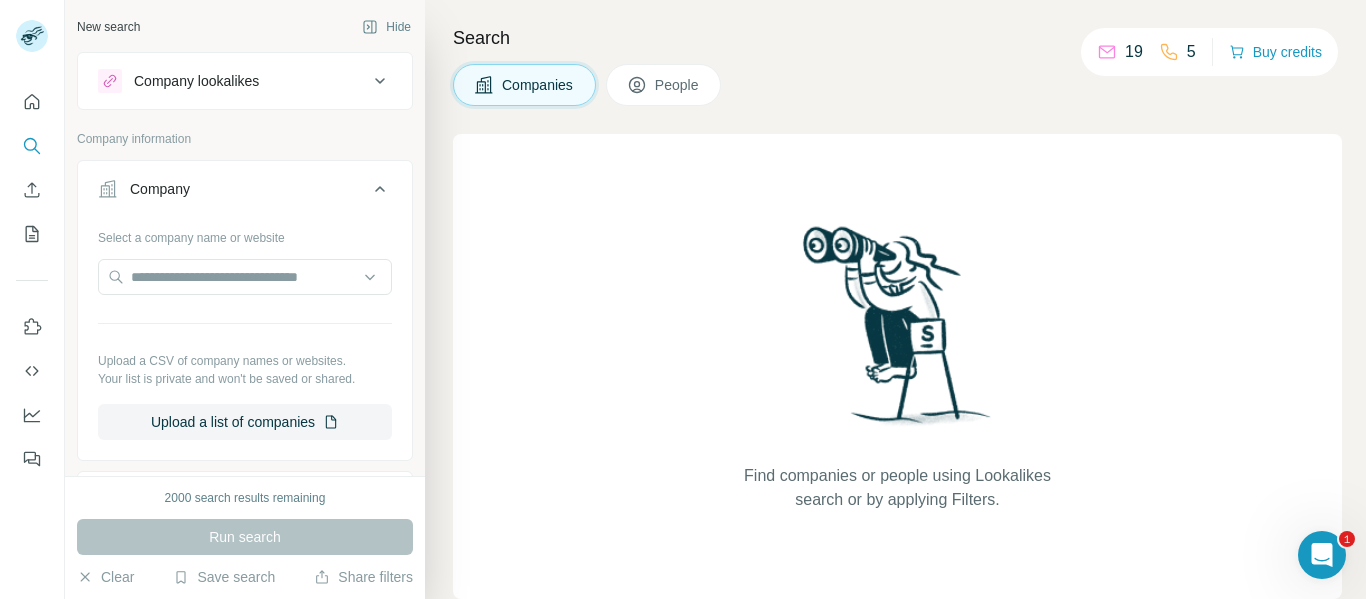 click 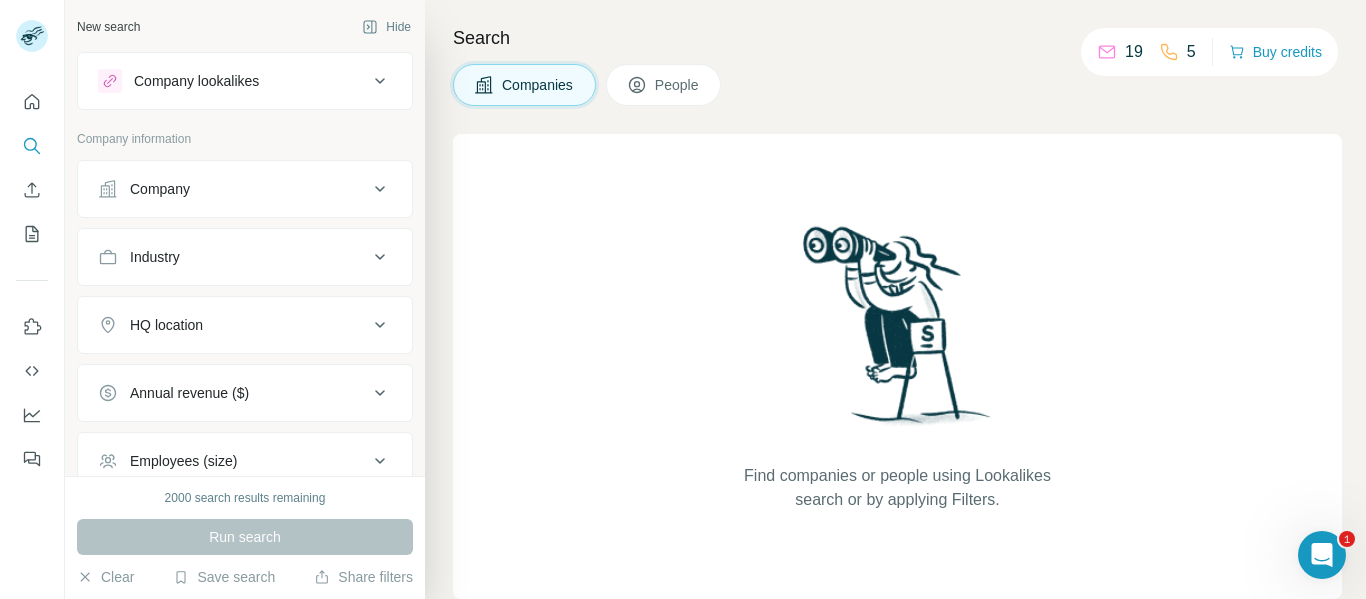 click on "Company lookalikes" at bounding box center [245, 81] 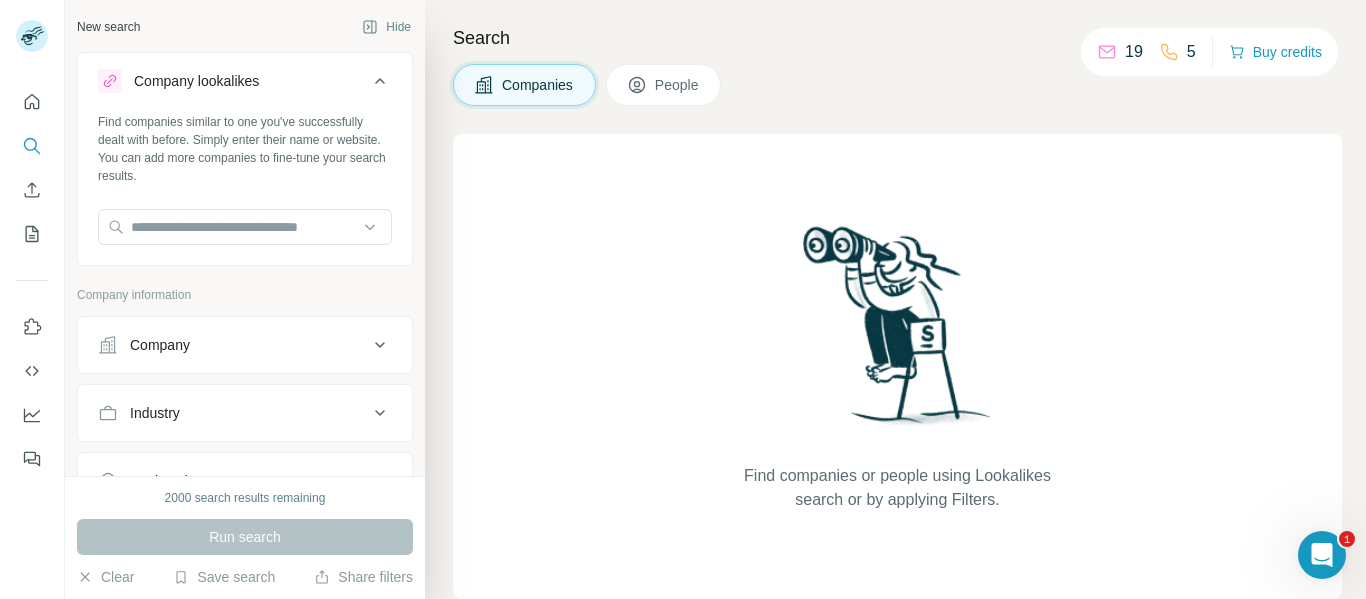 click 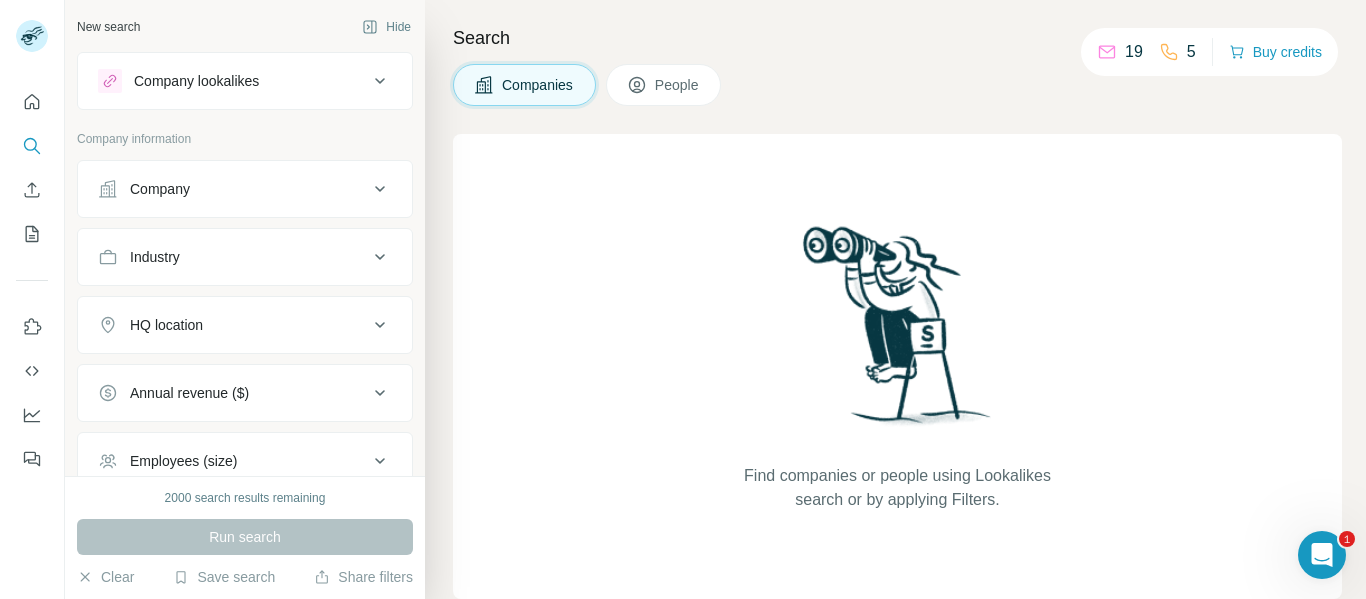 click 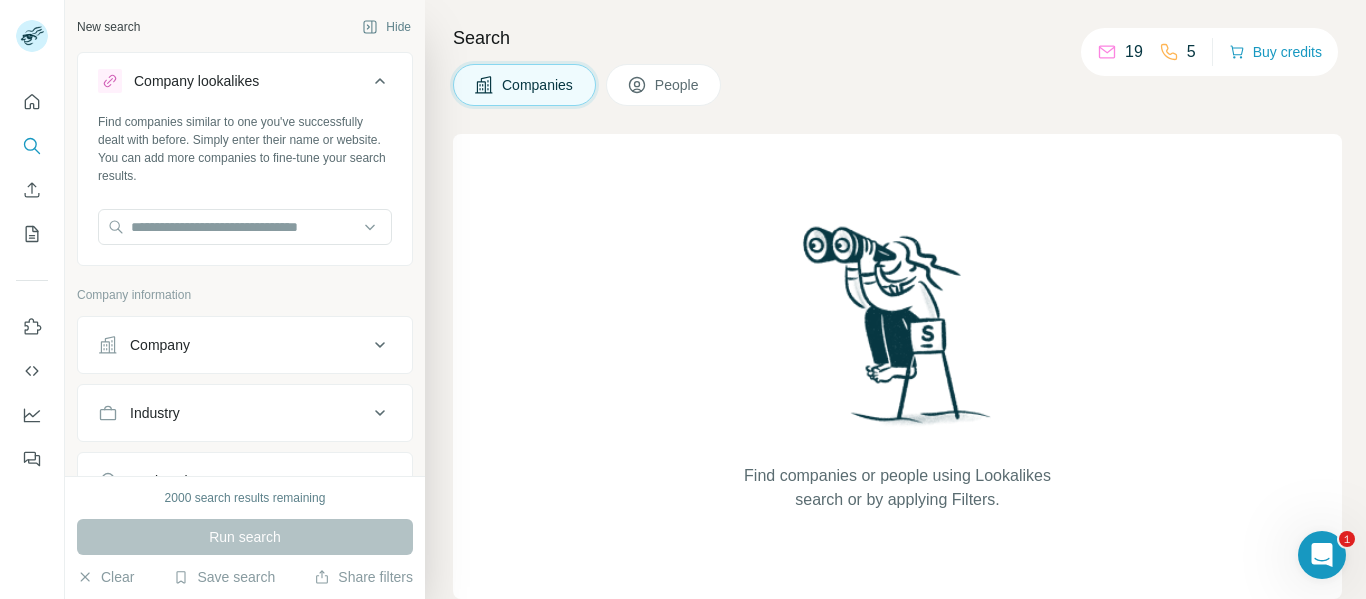 click 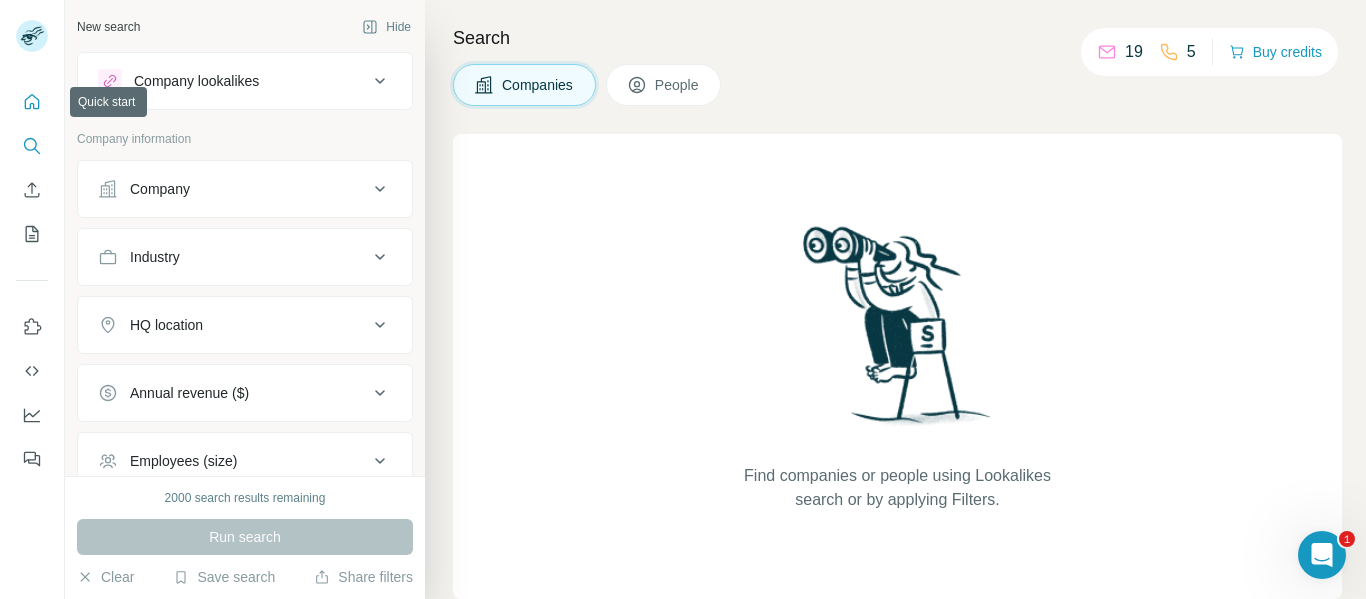 click 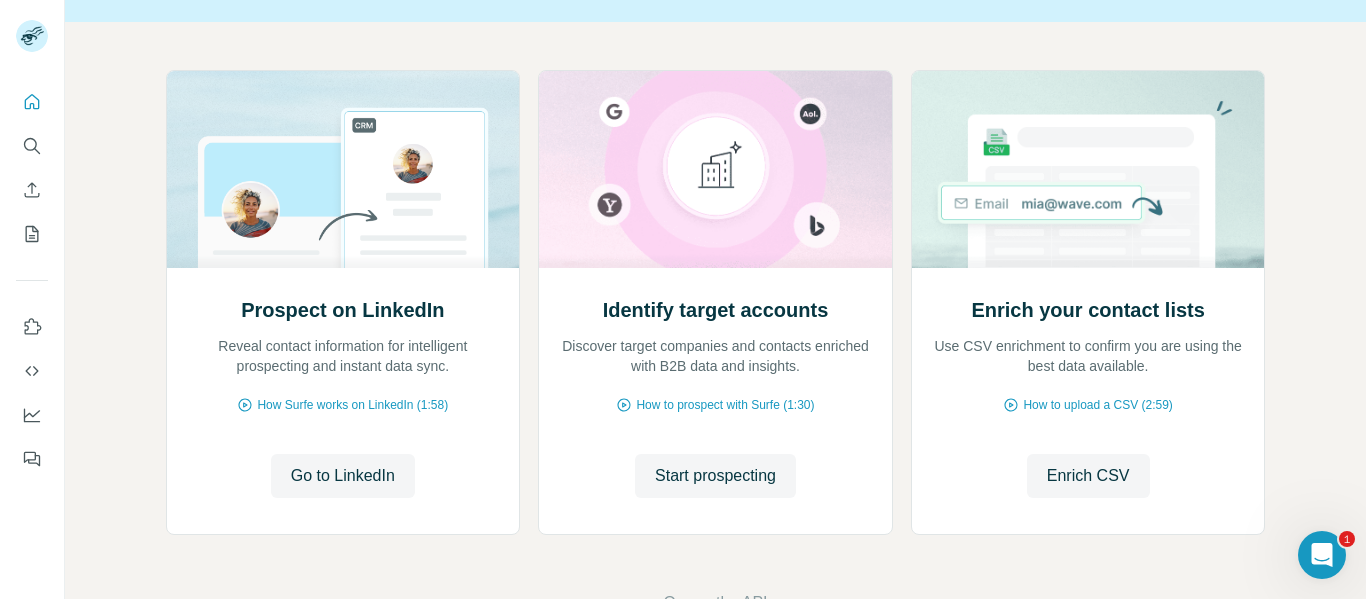 scroll, scrollTop: 200, scrollLeft: 0, axis: vertical 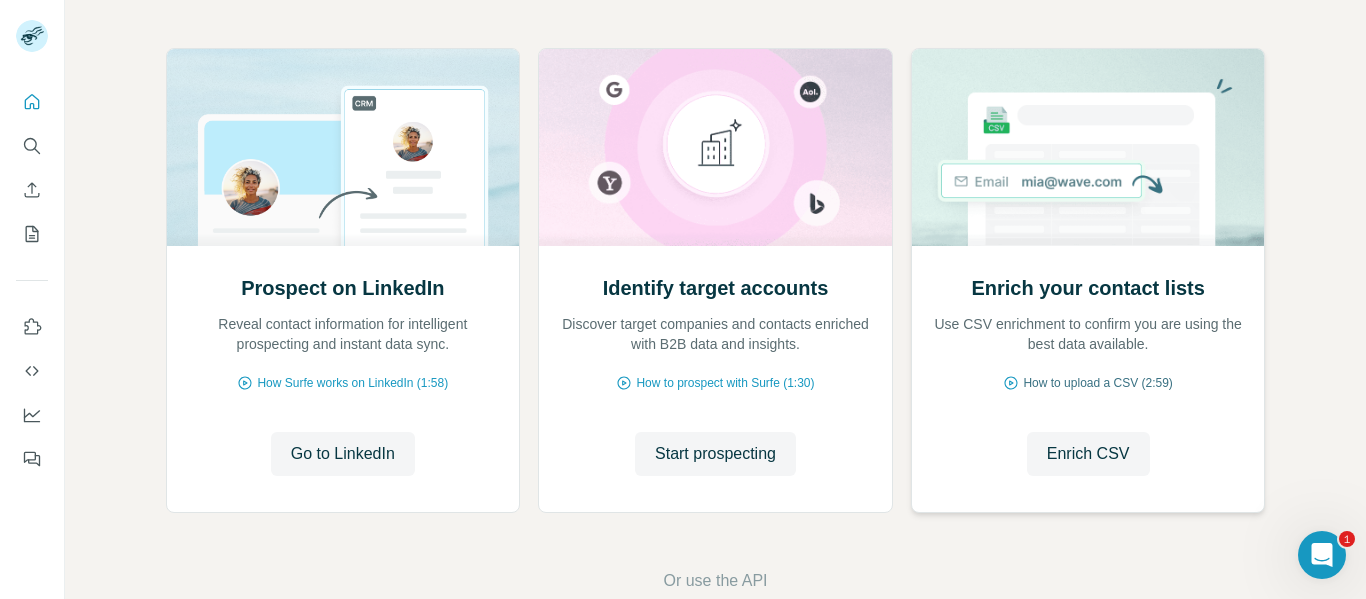 click on "How to upload a CSV (2:59)" at bounding box center (1097, 383) 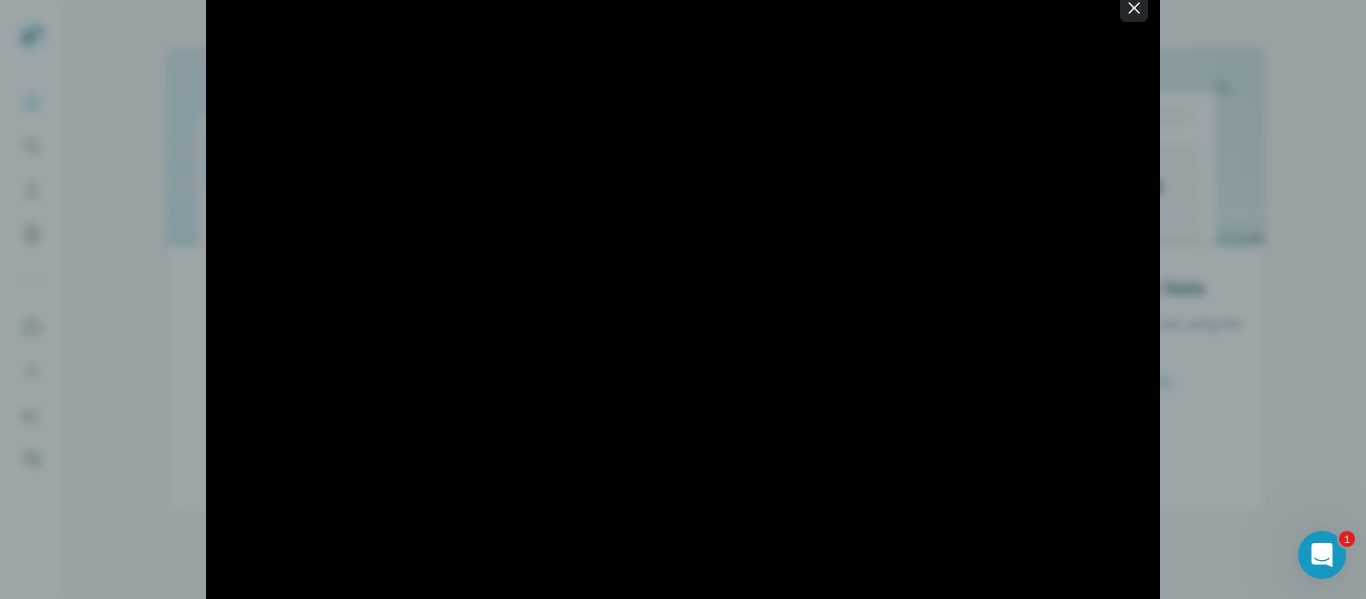 click 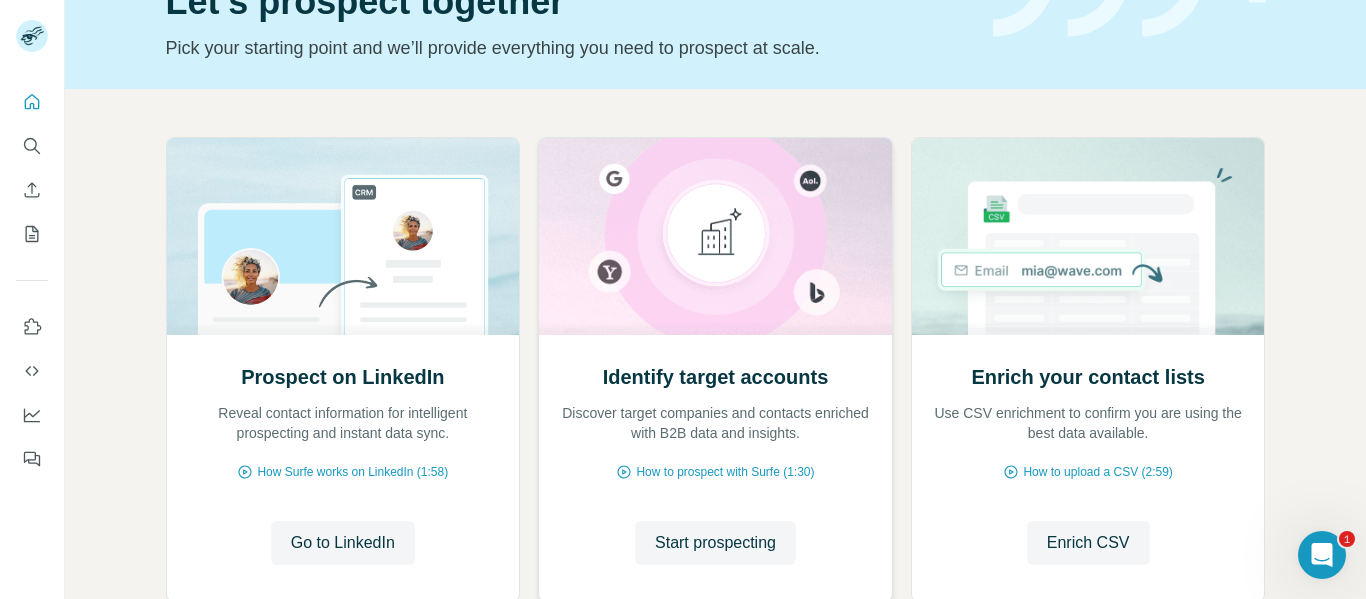 scroll, scrollTop: 0, scrollLeft: 0, axis: both 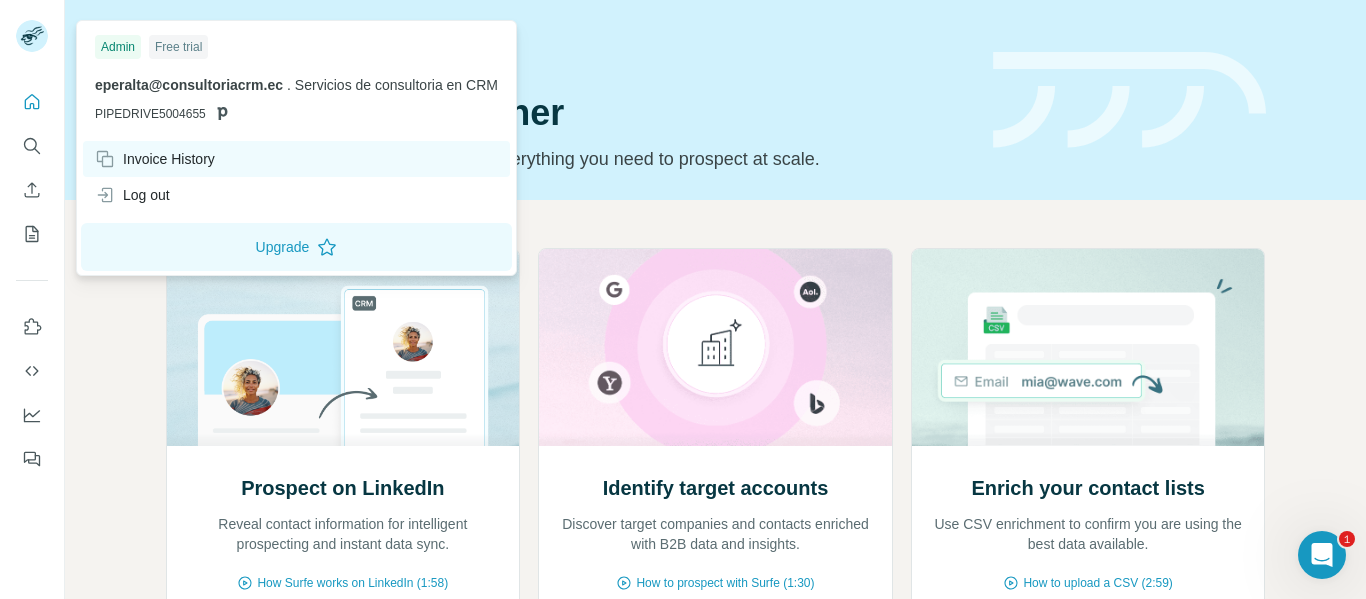 click on "Invoice History" at bounding box center (155, 159) 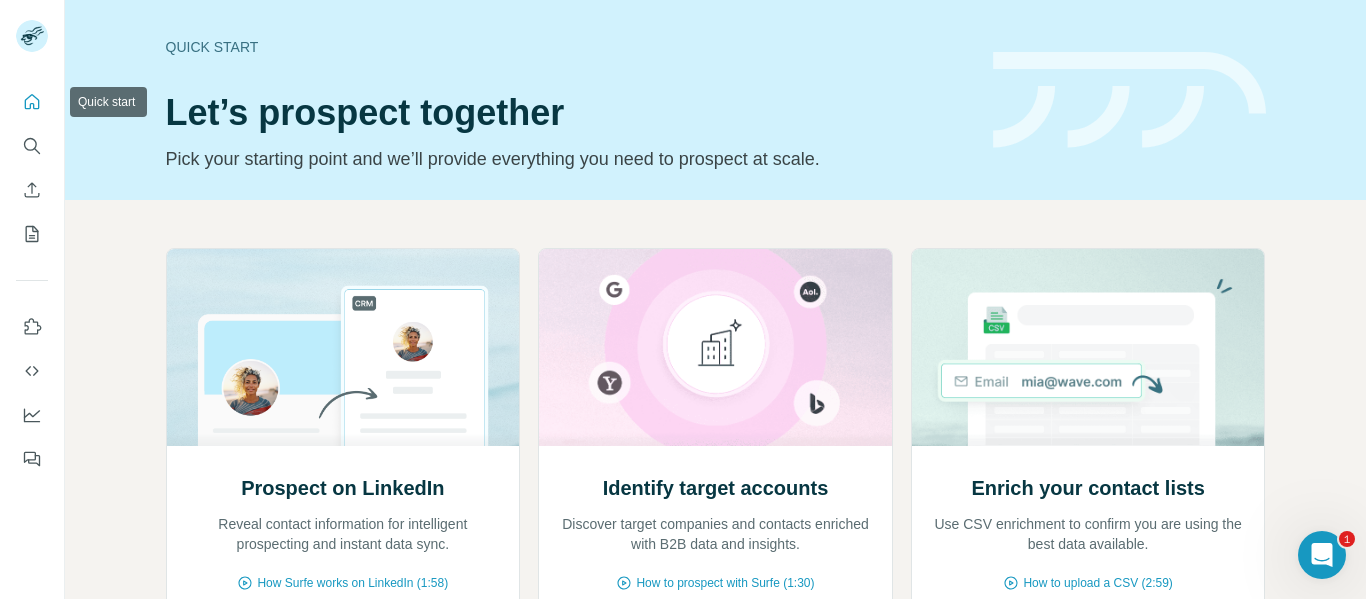 click 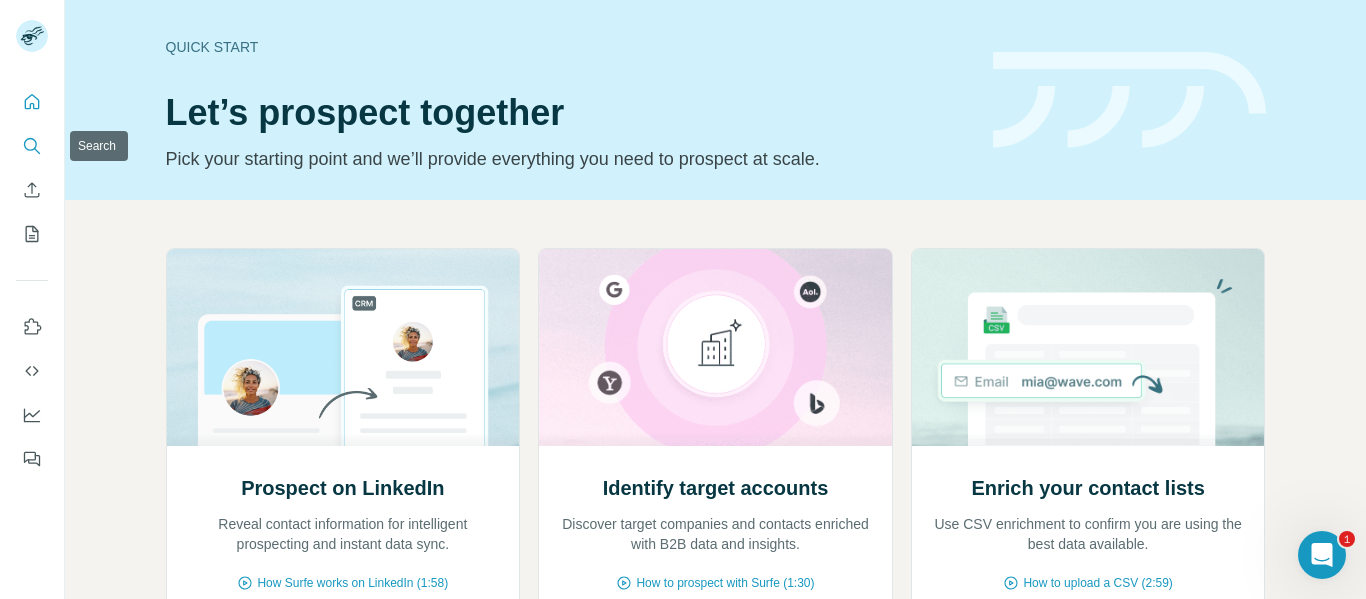 click at bounding box center (32, 146) 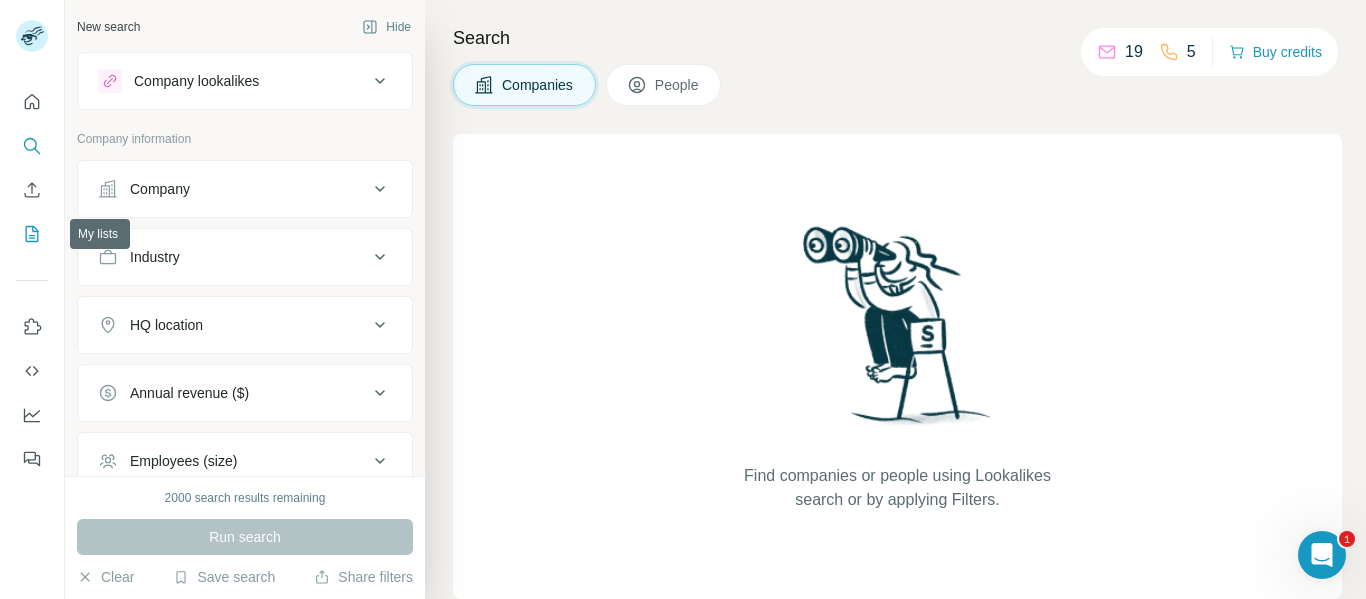 click 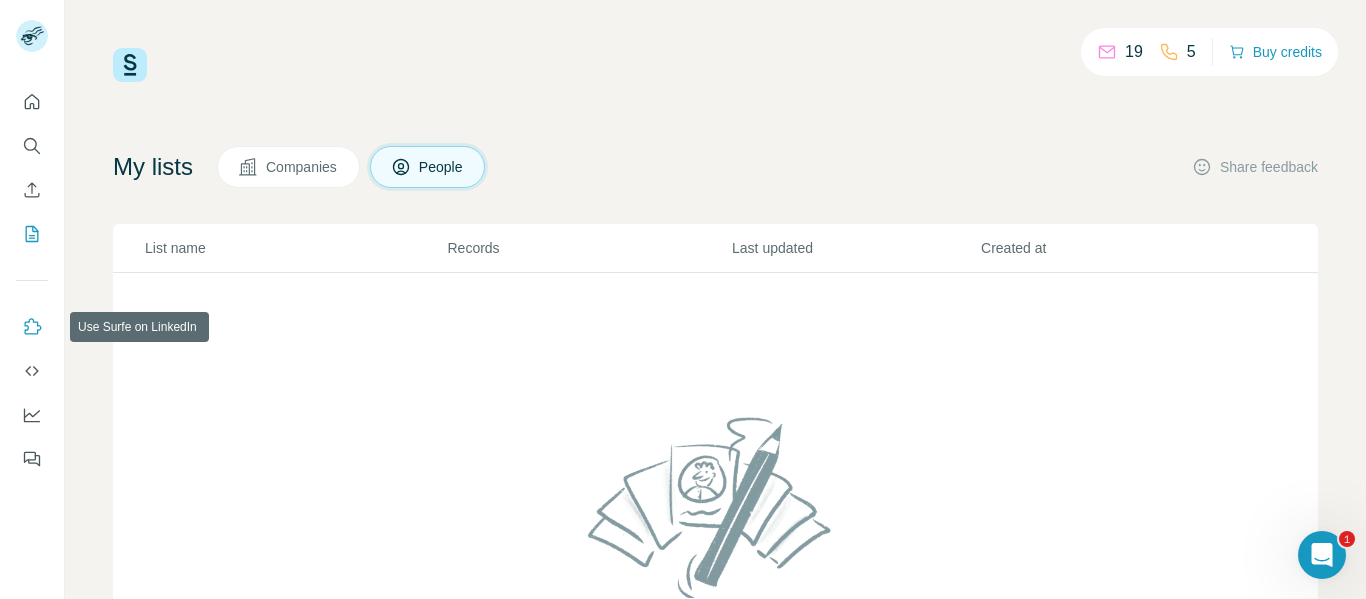 click 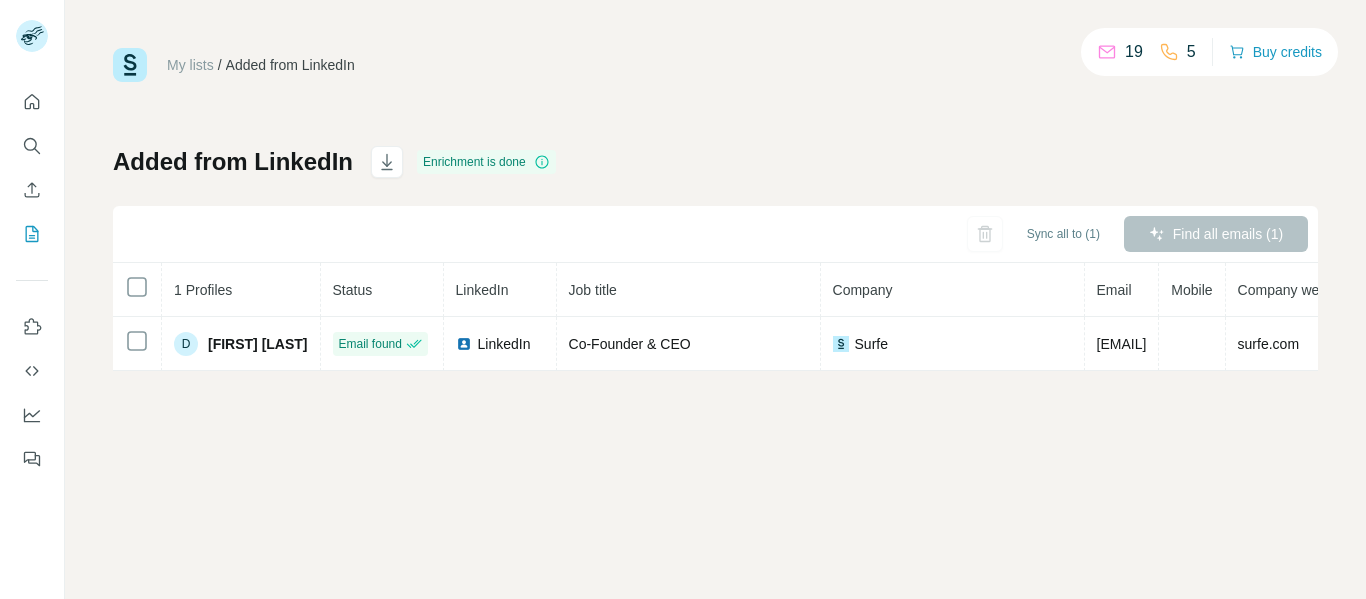 scroll, scrollTop: 0, scrollLeft: 0, axis: both 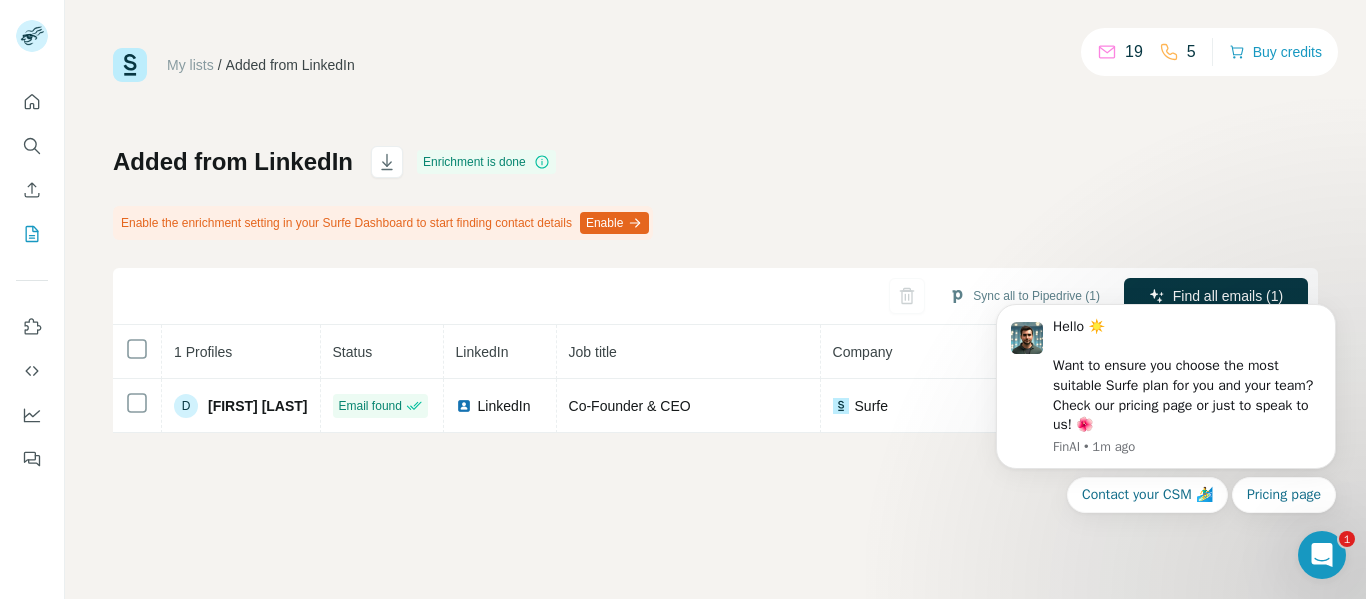 click 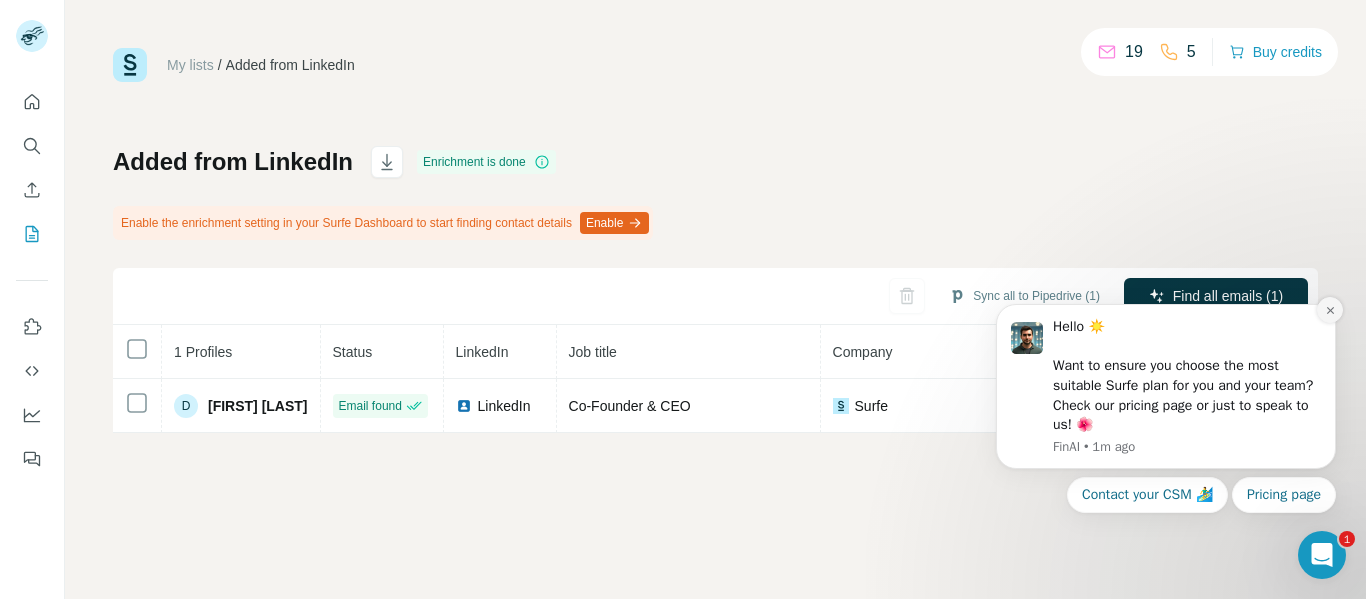 click 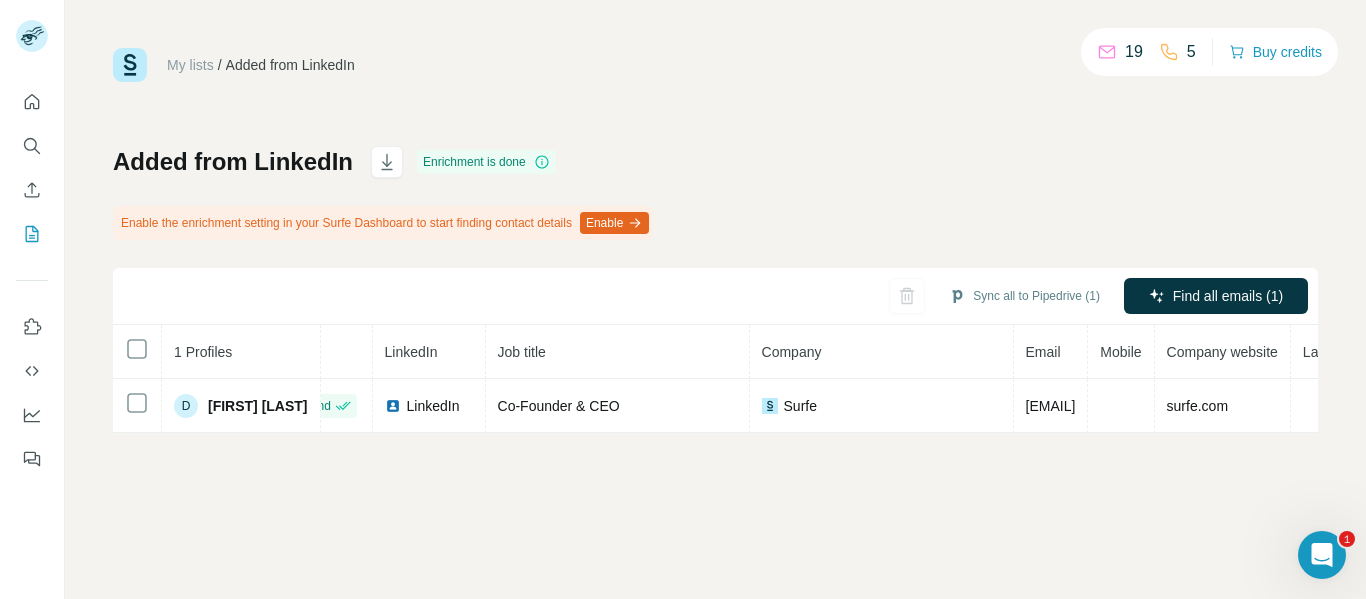 scroll, scrollTop: 0, scrollLeft: 0, axis: both 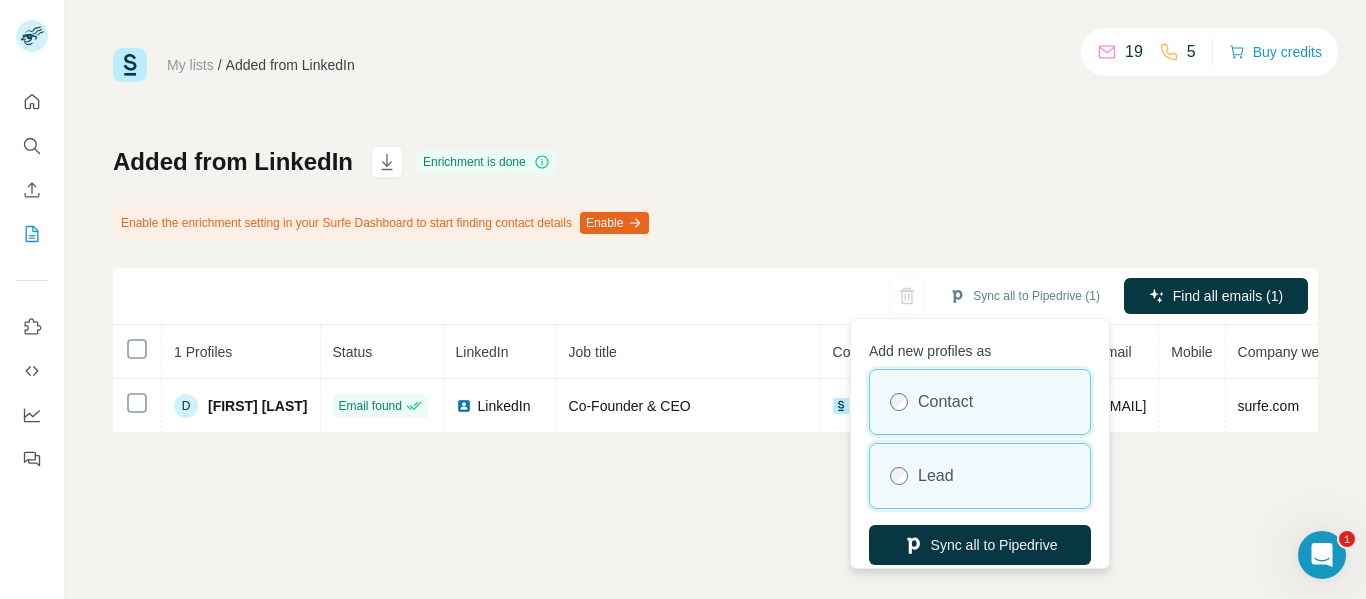 click on "Lead" at bounding box center [936, 476] 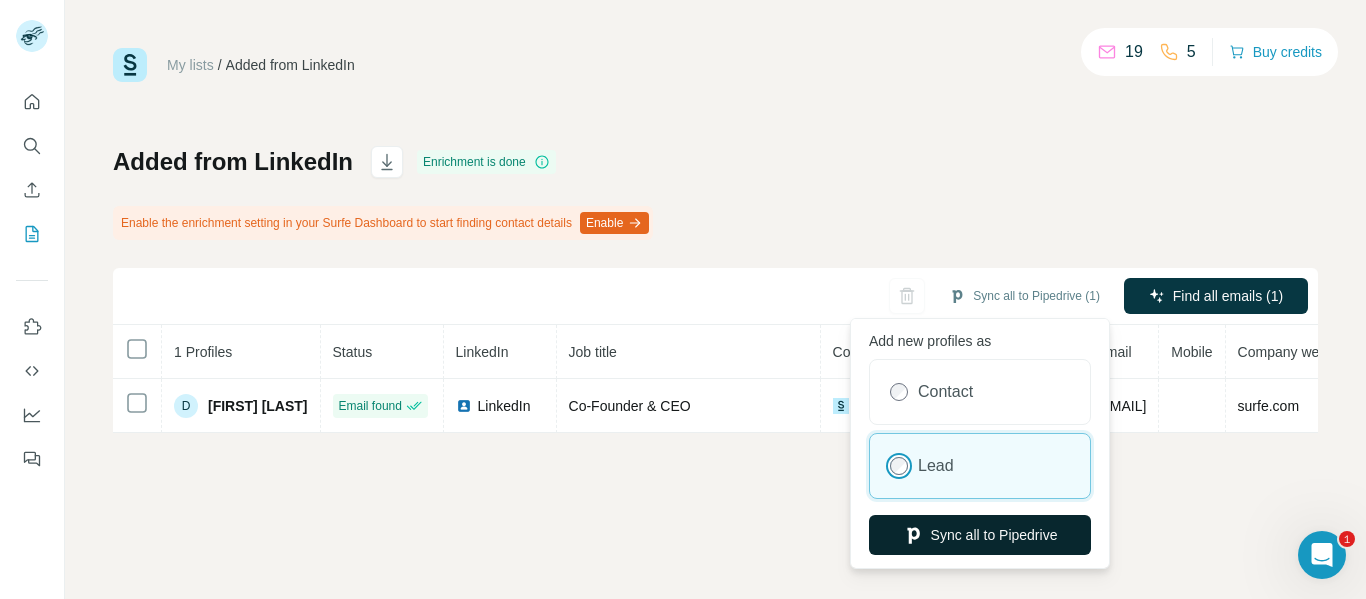 scroll, scrollTop: 11, scrollLeft: 0, axis: vertical 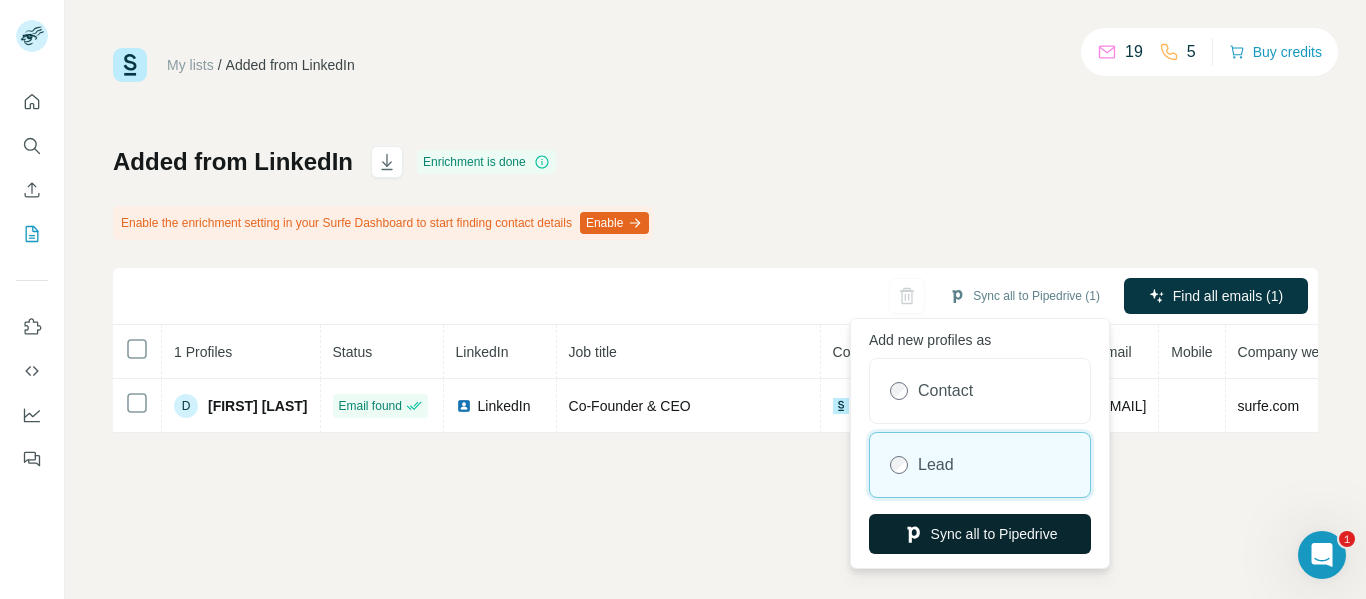 click on "Sync all to Pipedrive" at bounding box center [980, 534] 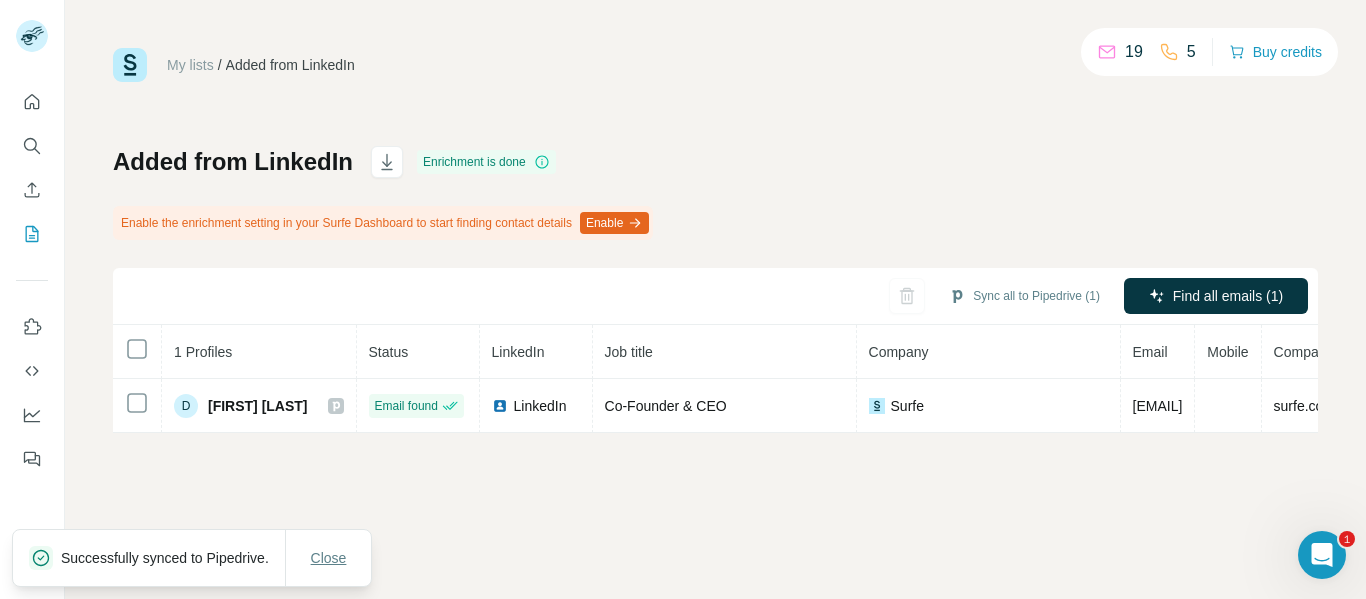 click on "Close" at bounding box center (329, 558) 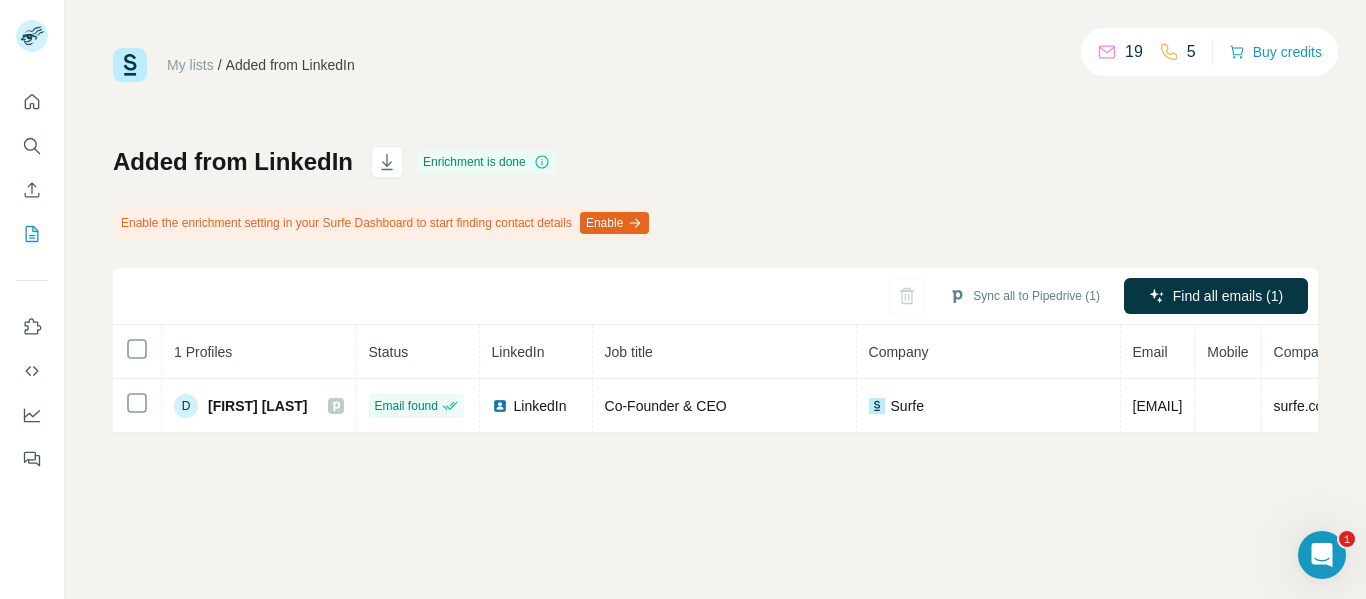 click on "My lists / Added from LinkedIn 19 5 Buy credits Added from LinkedIn Enrichment is done Enable the enrichment setting in your Surfe Dashboard to start finding contact details Enable Sync all to Pipedrive (1) Find all emails (1) 1 Profiles Status LinkedIn Job title Company Email Mobile Company website Landline Country D David Chevalier Email found LinkedIn Co-Founder & CEO Surfe david.chevalier@surfe.com surfe.com Germany" at bounding box center [715, 299] 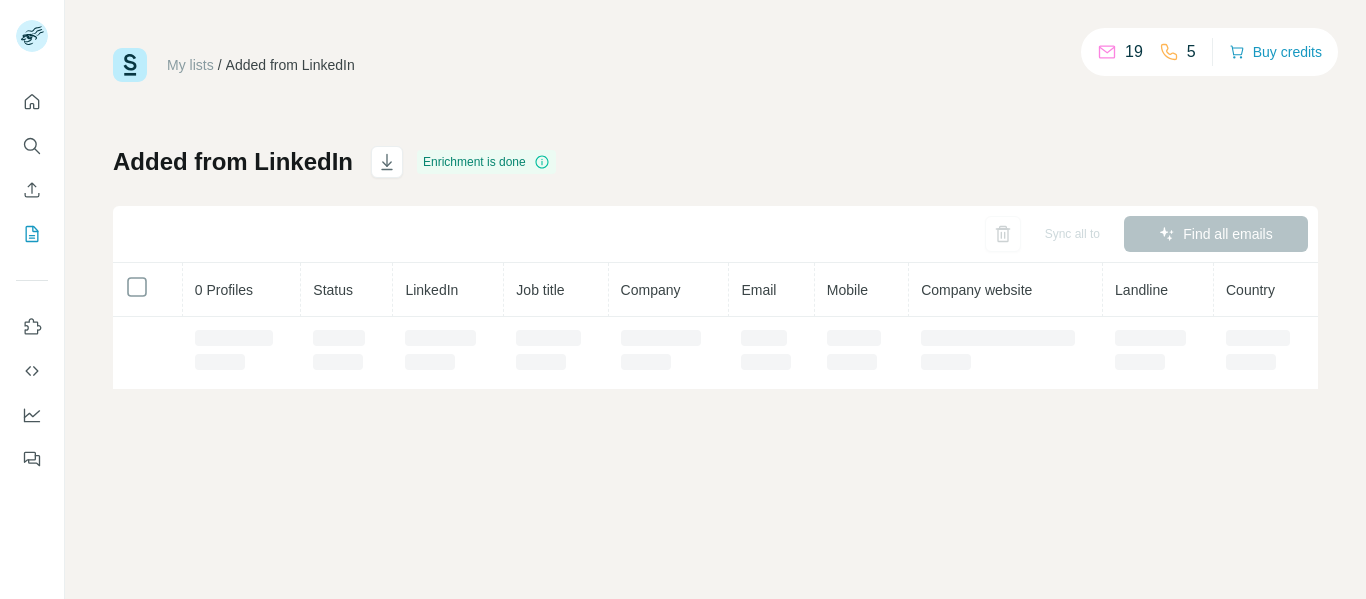 scroll, scrollTop: 0, scrollLeft: 0, axis: both 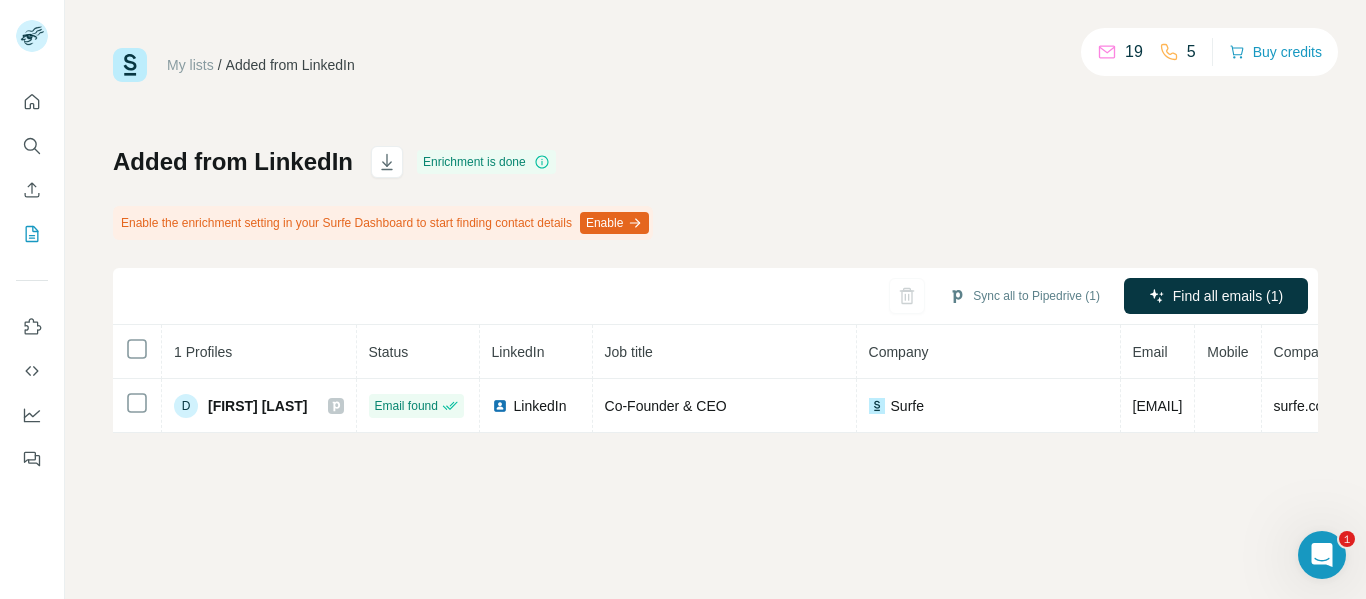 click 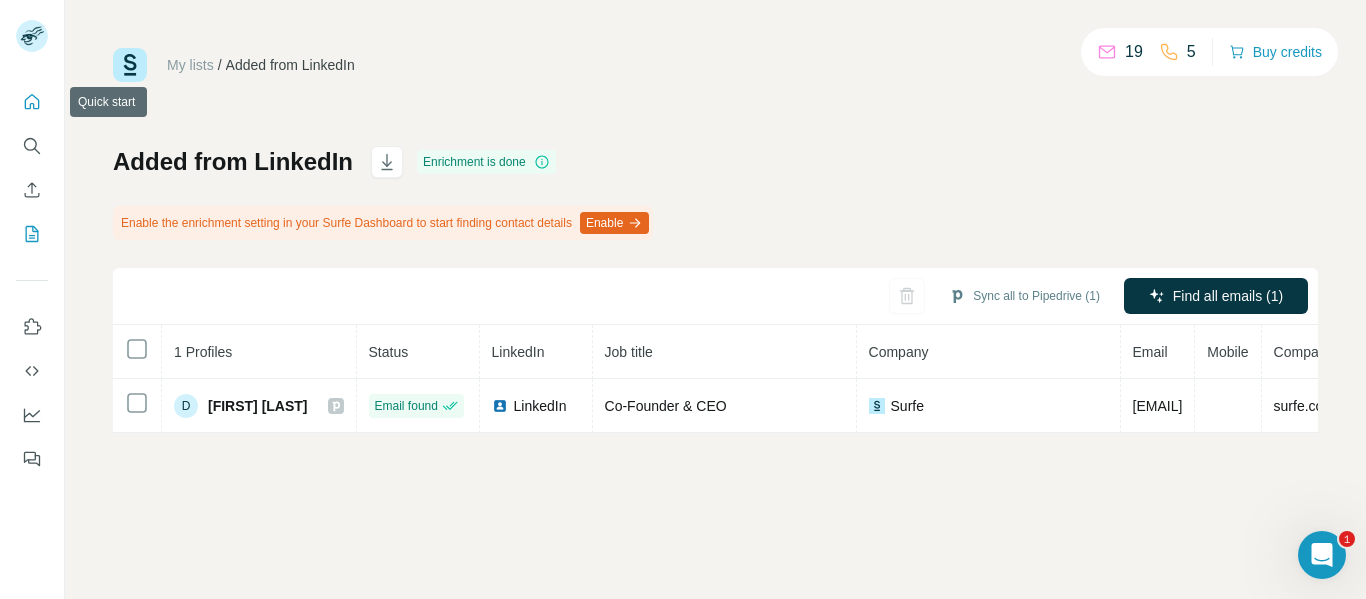 click 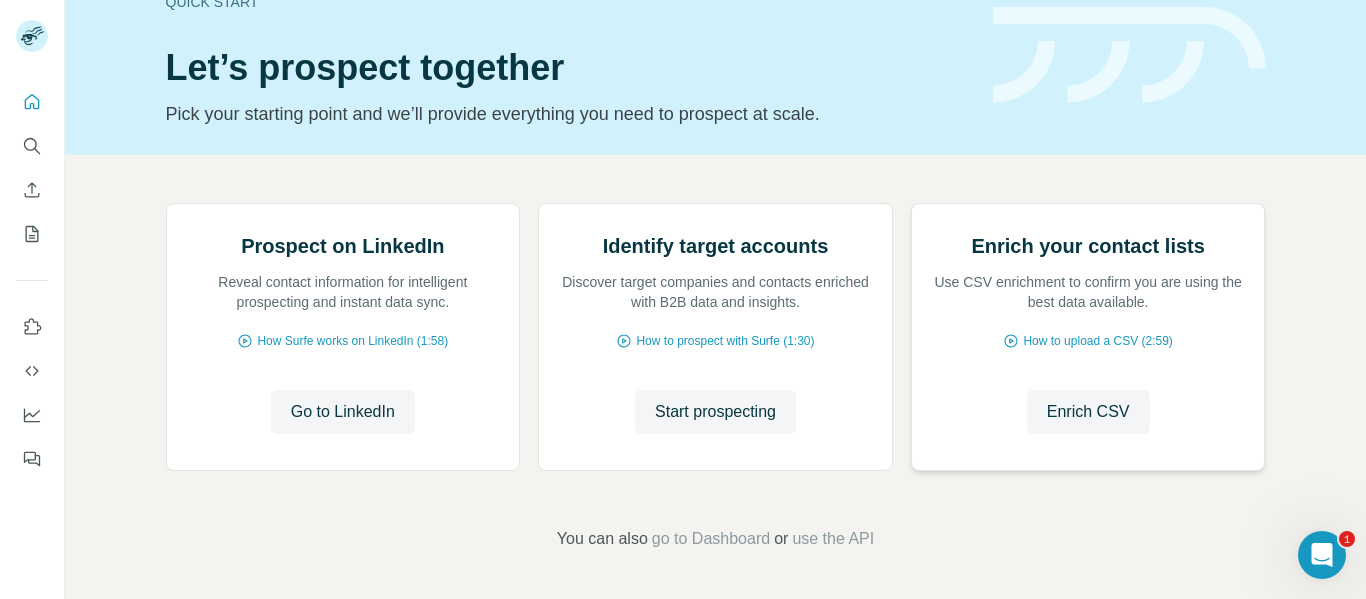 scroll, scrollTop: 200, scrollLeft: 0, axis: vertical 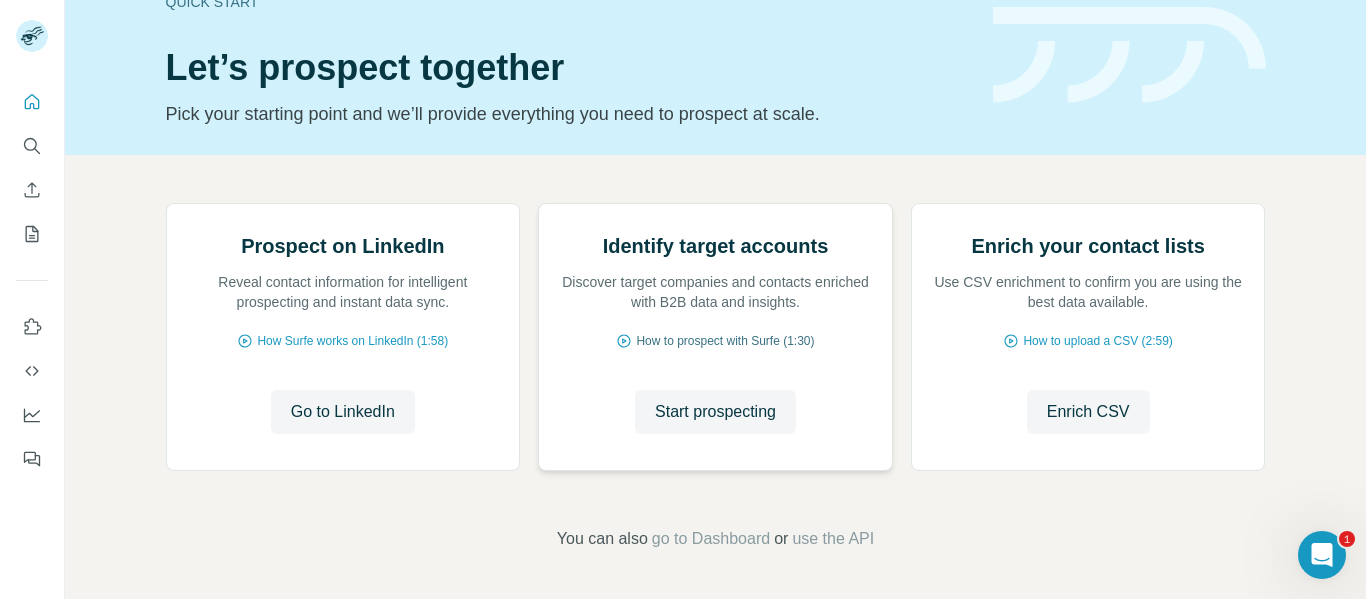 click on "How to prospect with Surfe (1:30)" at bounding box center (725, 341) 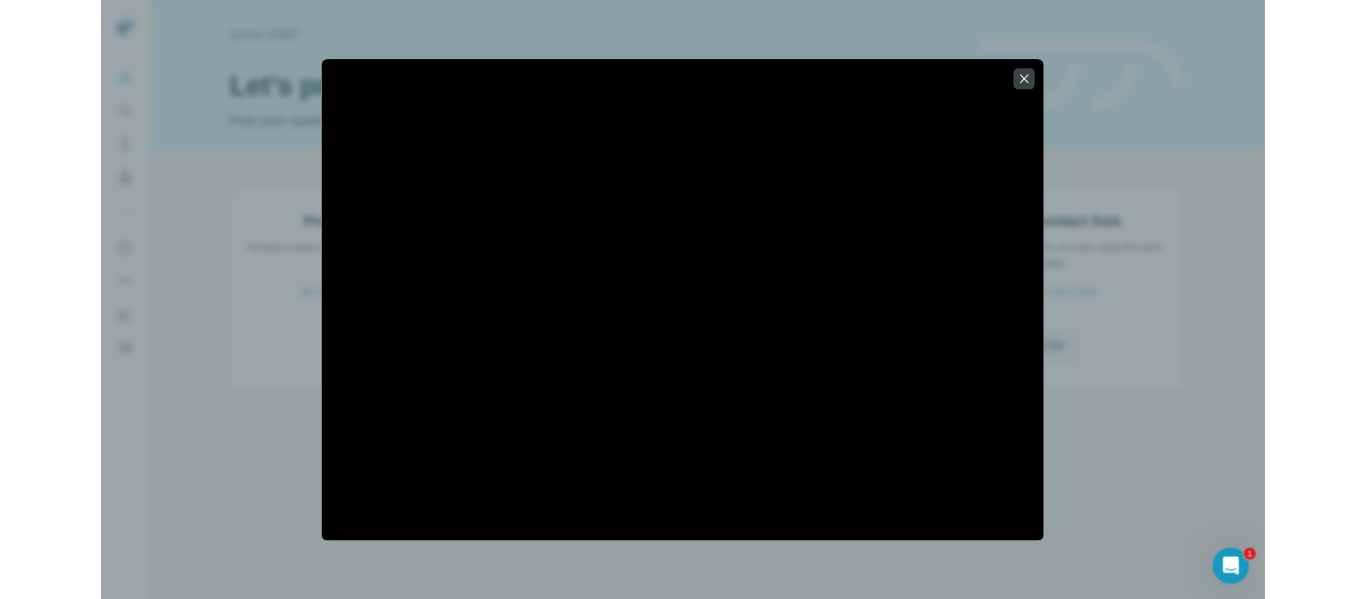 scroll, scrollTop: 72, scrollLeft: 0, axis: vertical 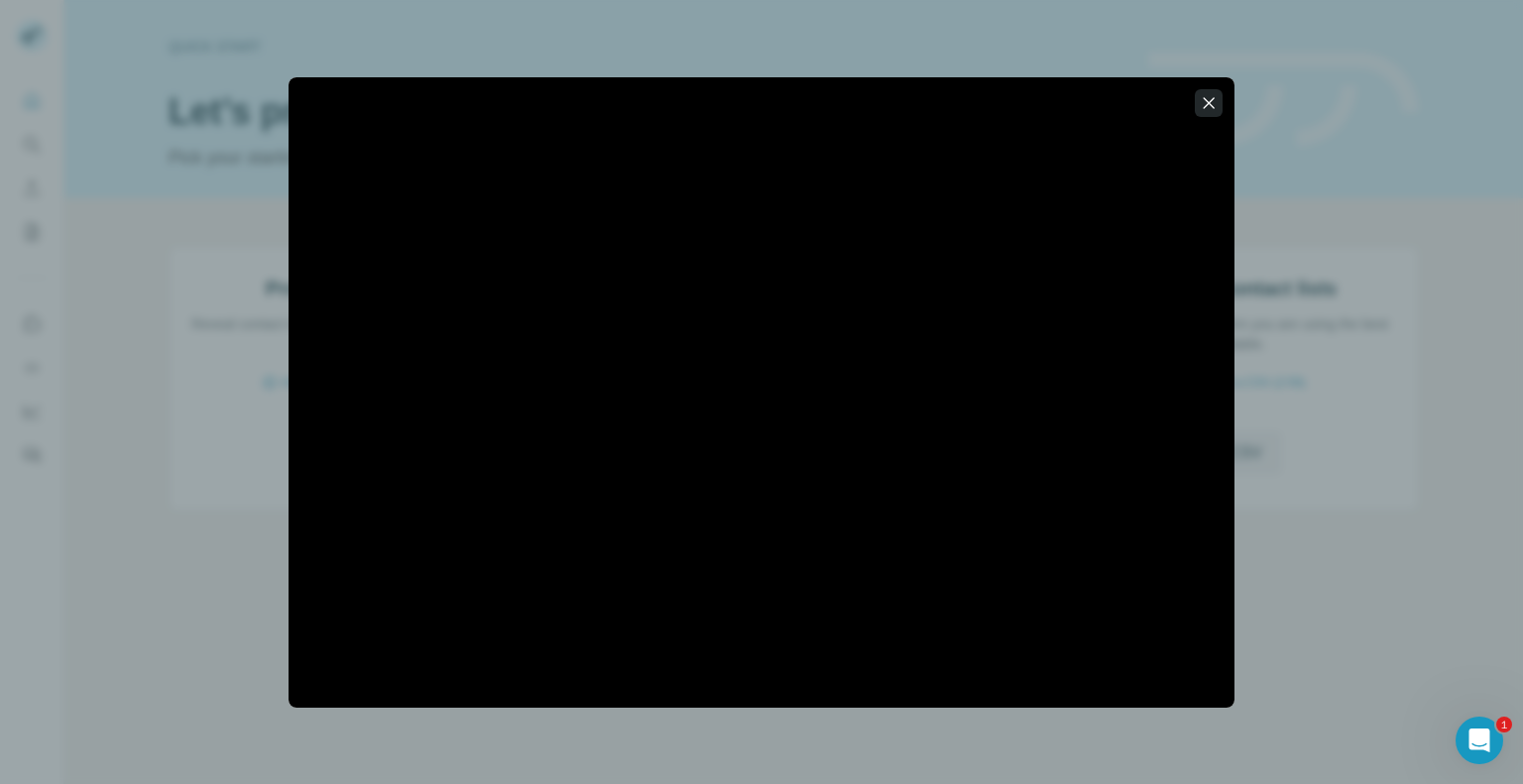click 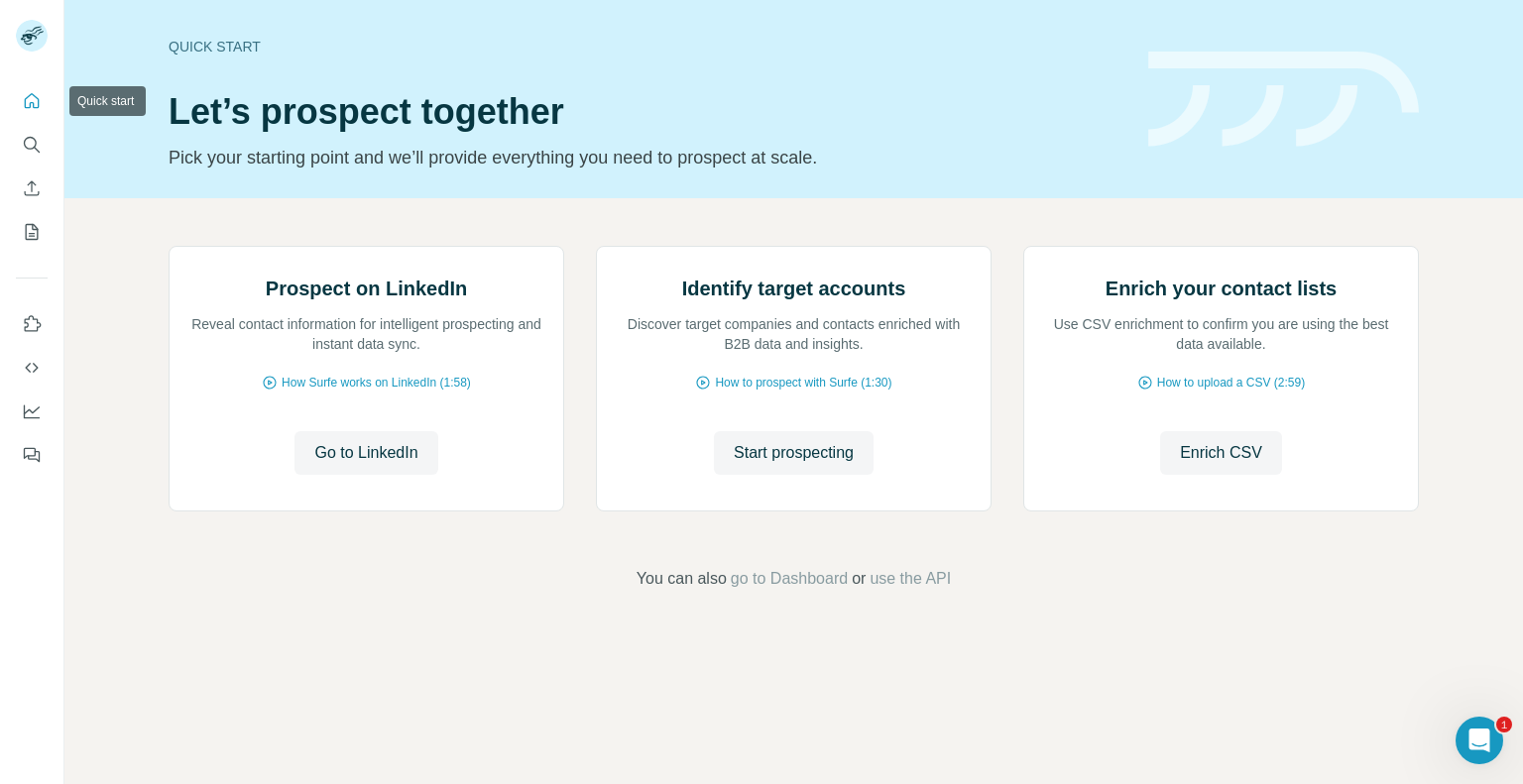 click 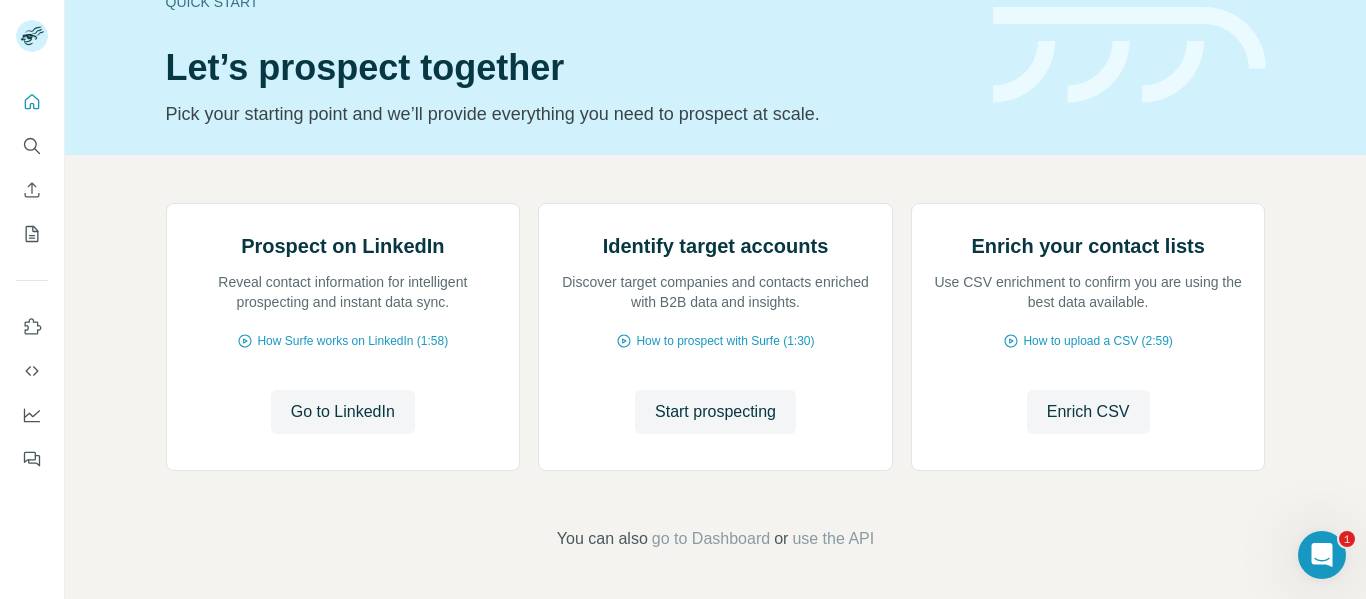 scroll, scrollTop: 73, scrollLeft: 0, axis: vertical 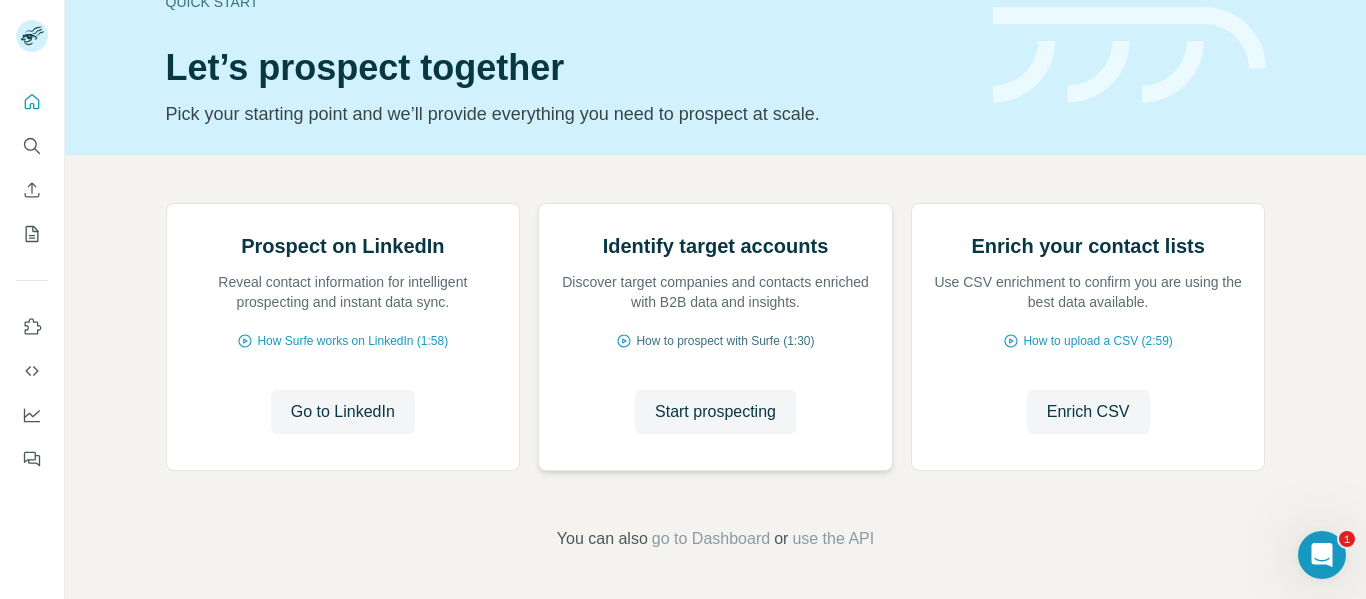click on "How to prospect with Surfe (1:30)" at bounding box center (725, 341) 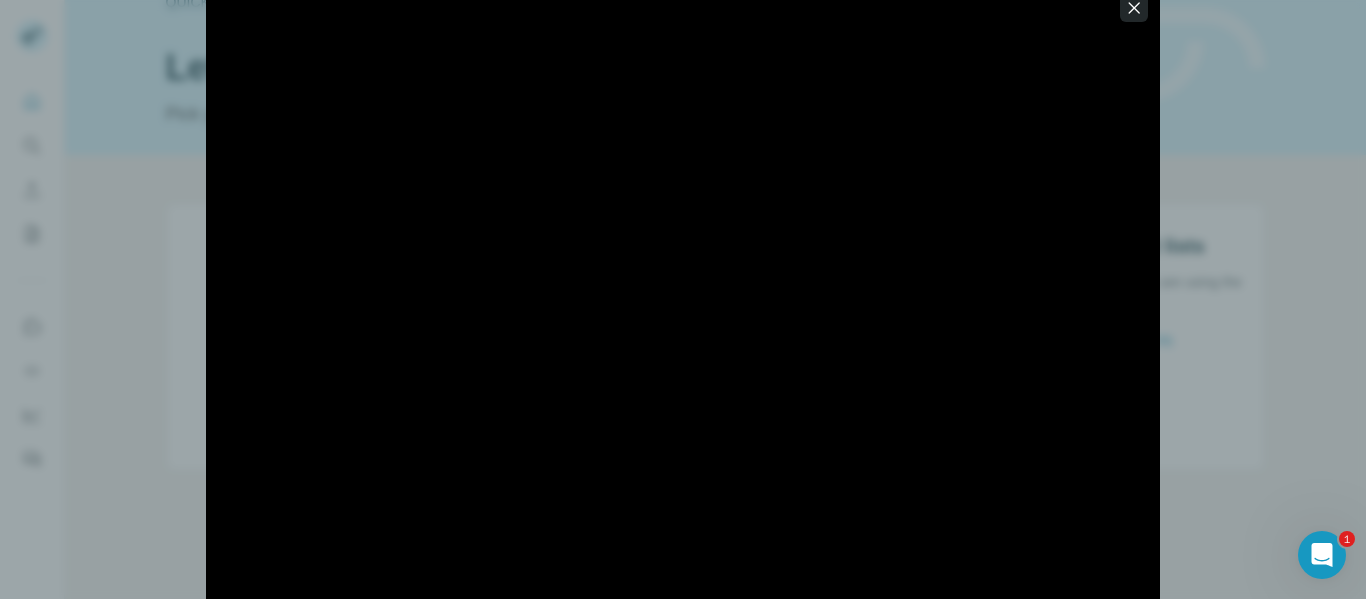 click 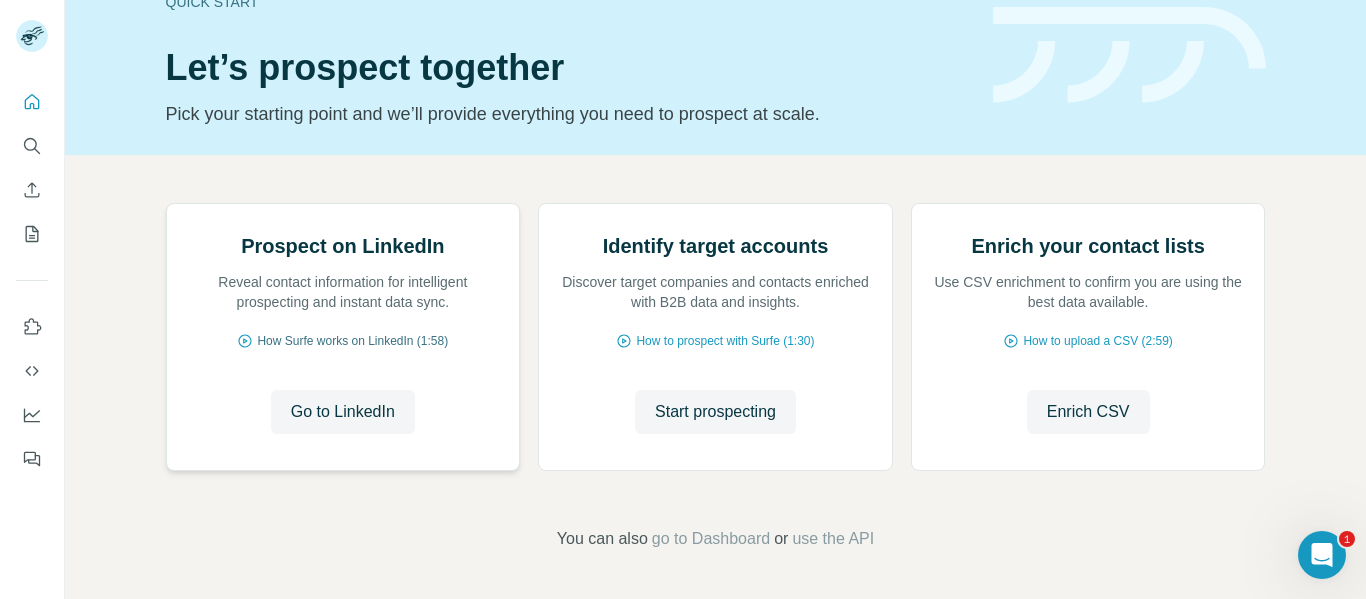 click on "How Surfe works on LinkedIn (1:58)" at bounding box center [352, 341] 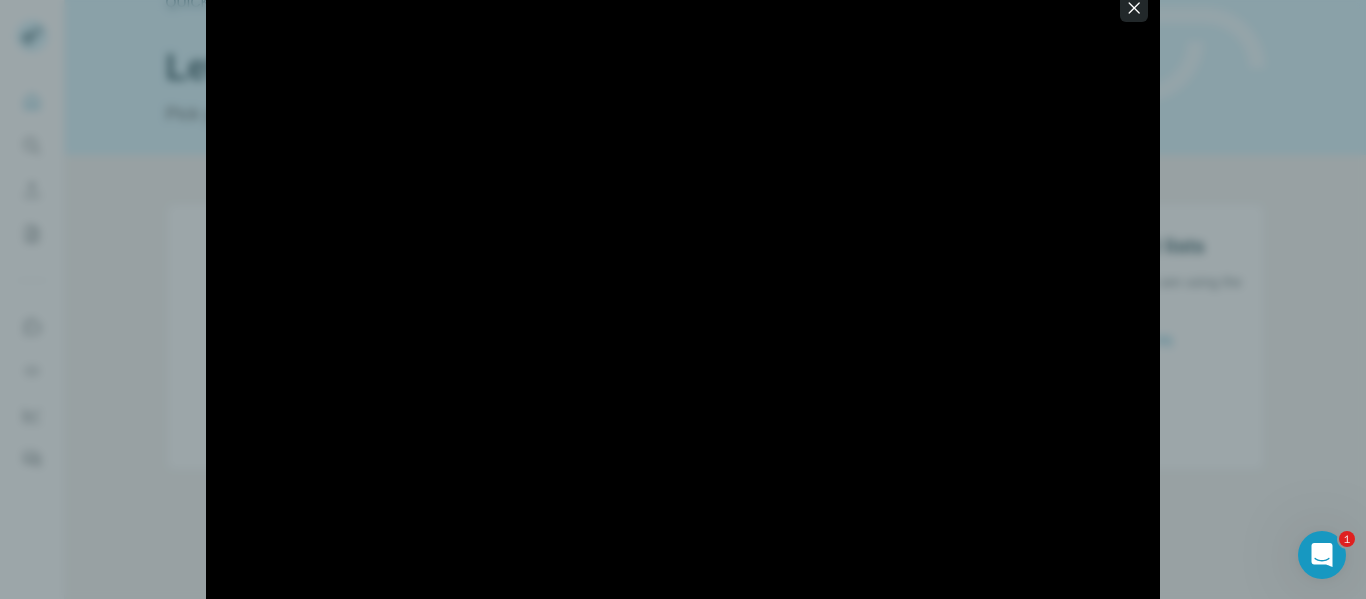 click 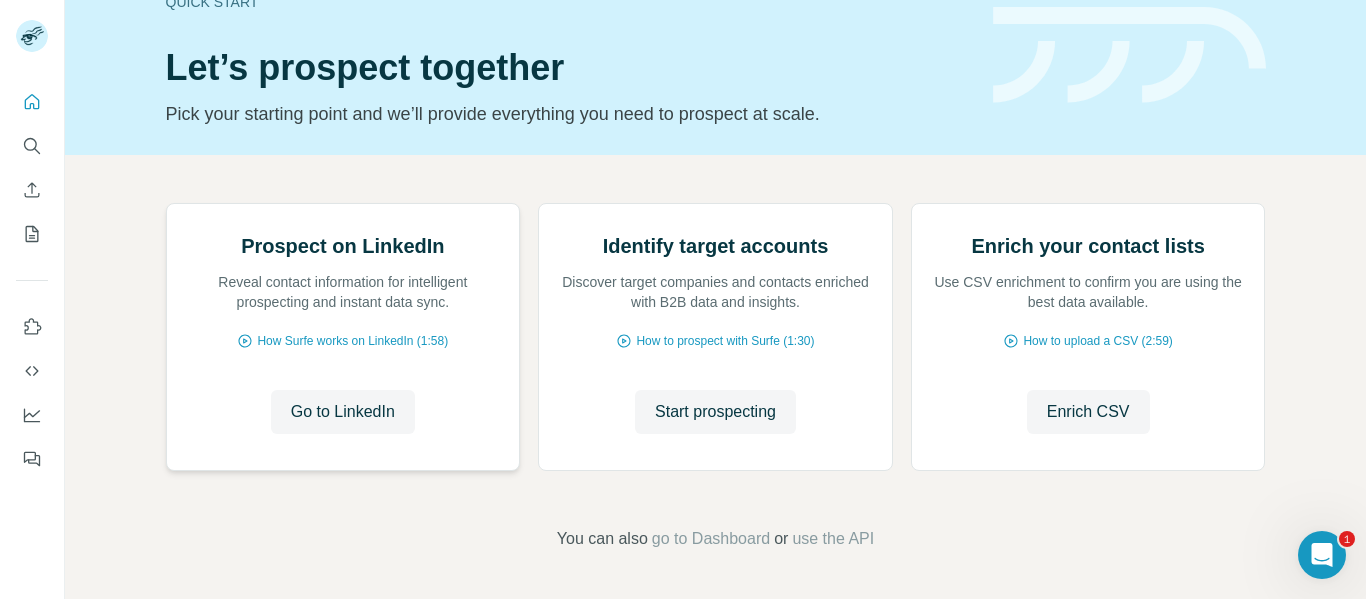 drag, startPoint x: 305, startPoint y: 512, endPoint x: 248, endPoint y: 539, distance: 63.07139 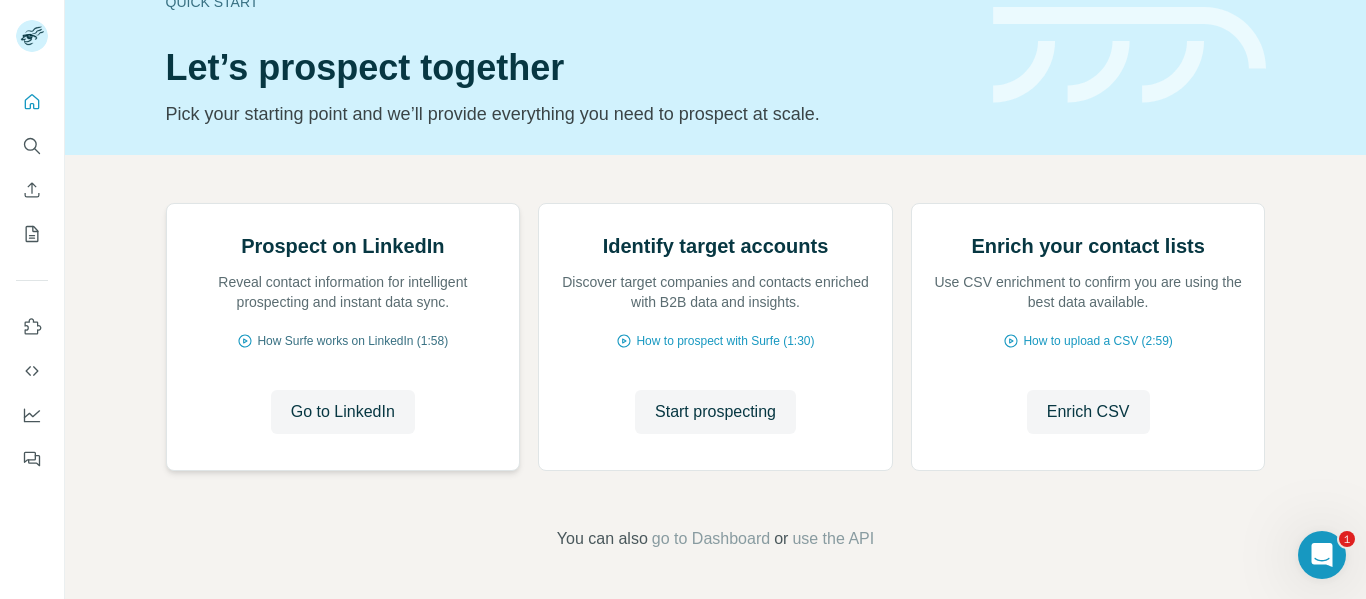 drag, startPoint x: 320, startPoint y: 518, endPoint x: 283, endPoint y: 510, distance: 37.85499 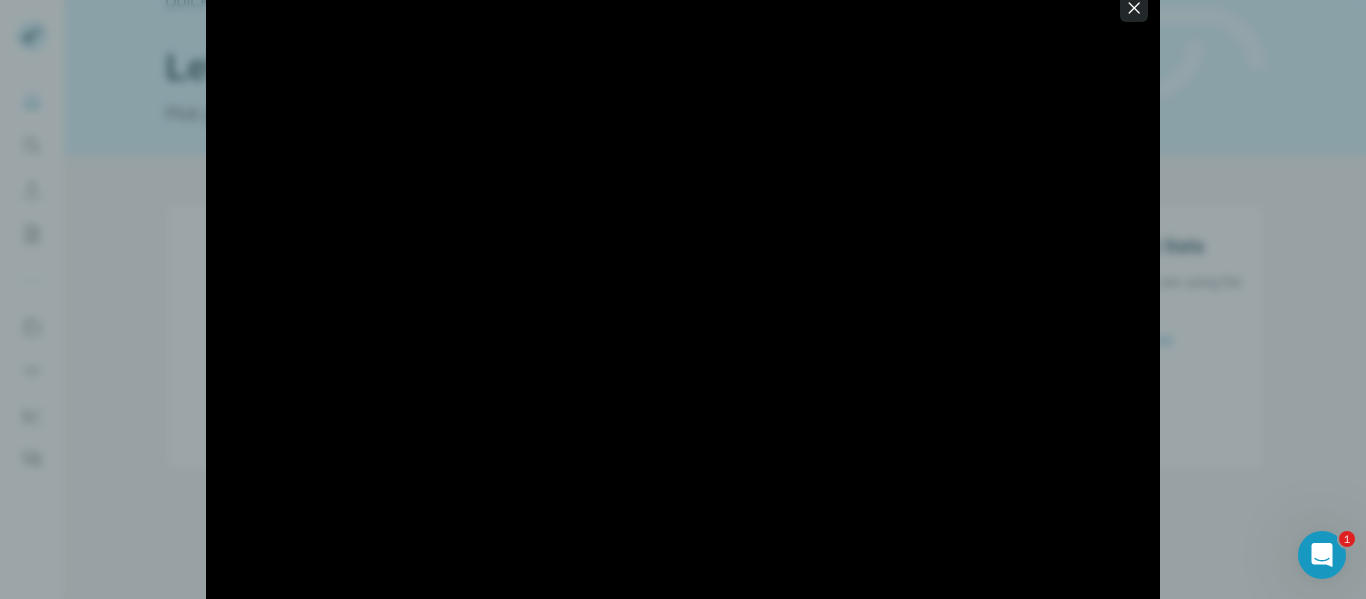 click 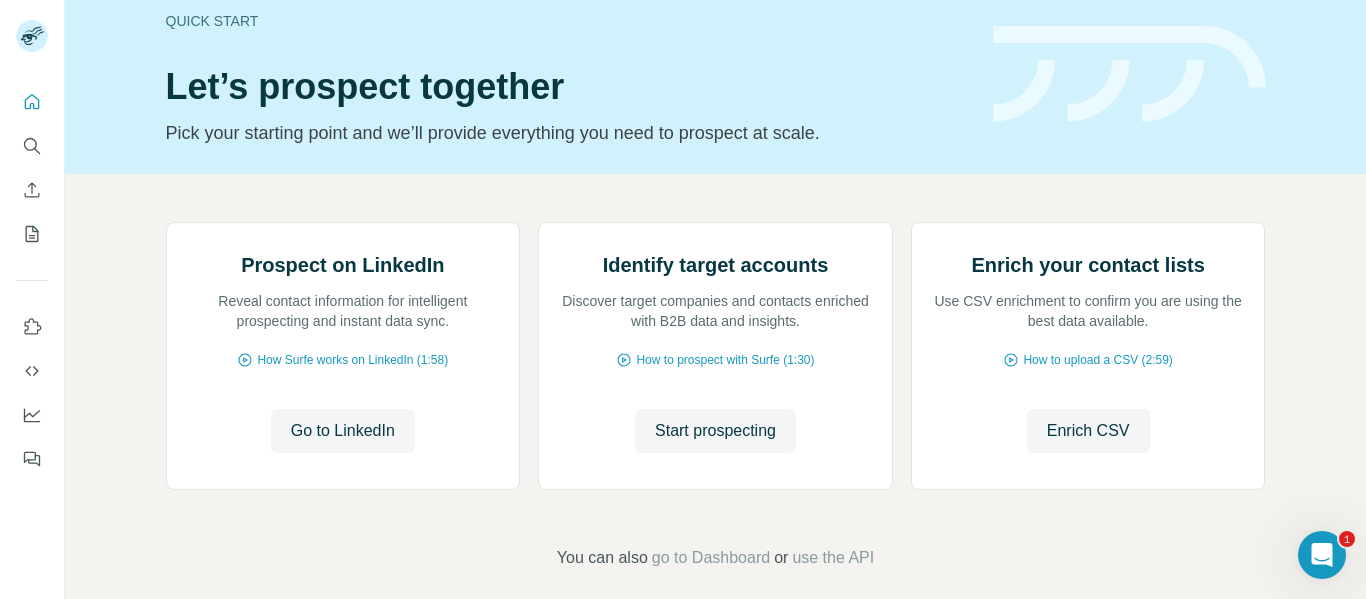 scroll, scrollTop: 0, scrollLeft: 0, axis: both 